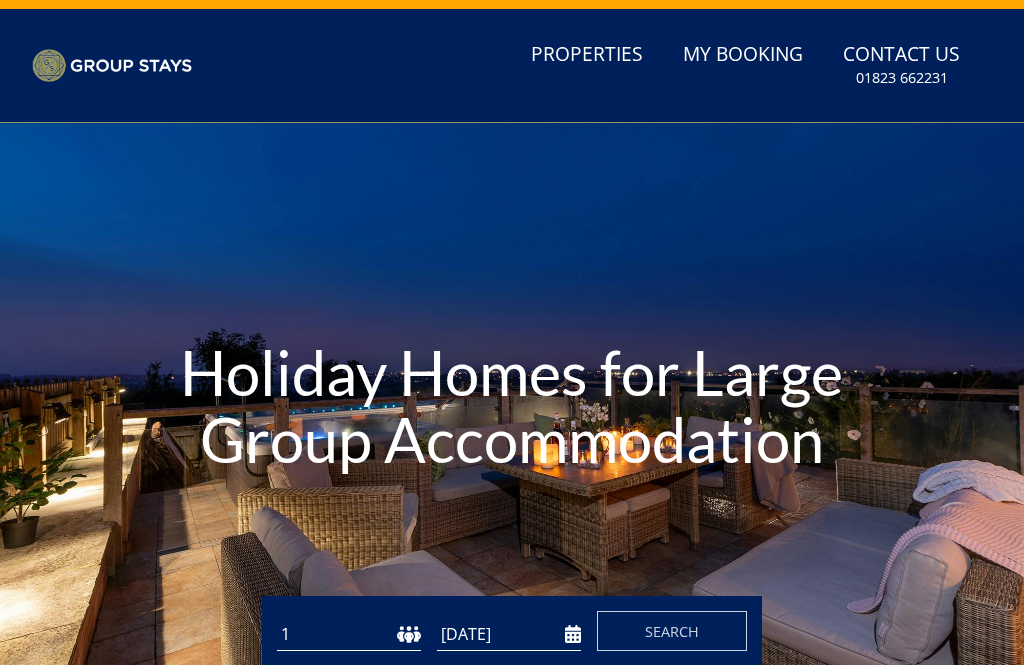 scroll, scrollTop: 120, scrollLeft: 0, axis: vertical 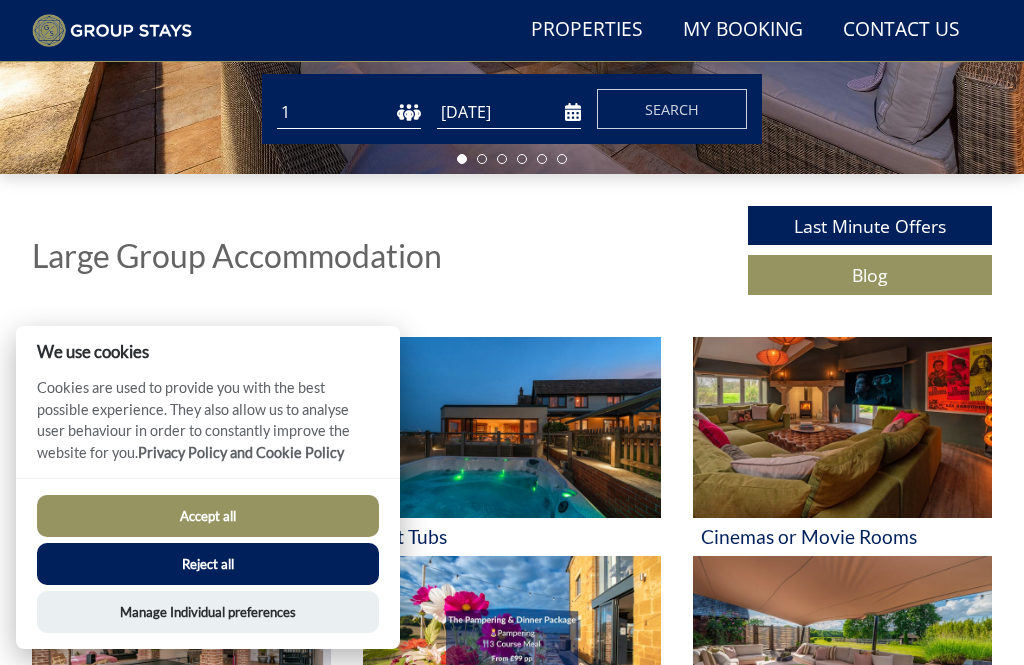 click on "Accept all" at bounding box center (208, 516) 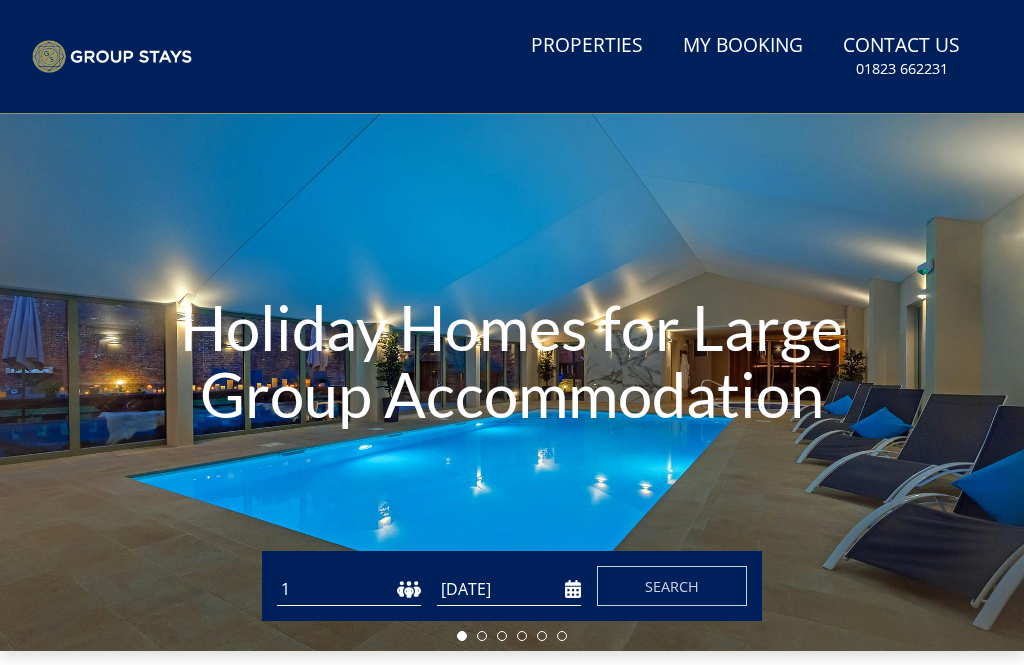 scroll, scrollTop: 128, scrollLeft: 0, axis: vertical 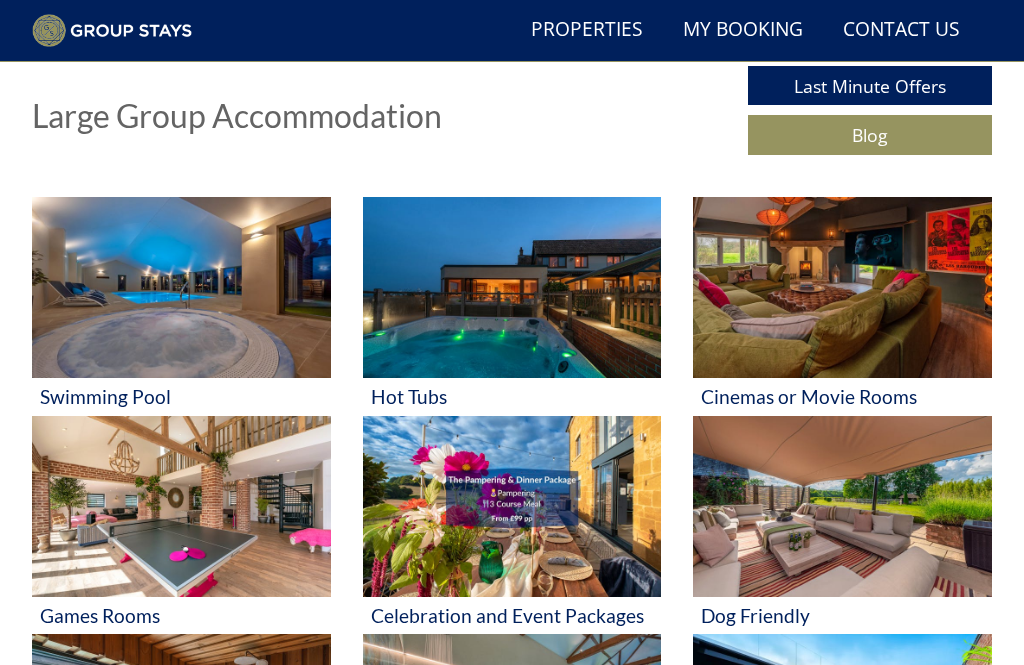 click at bounding box center (512, 288) 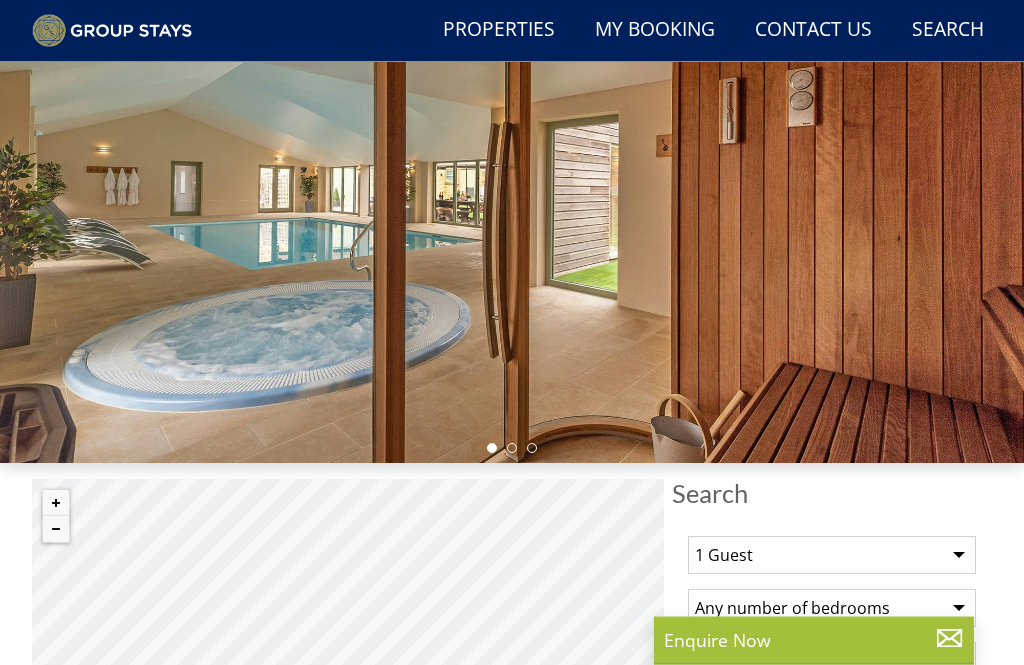 scroll, scrollTop: 218, scrollLeft: 0, axis: vertical 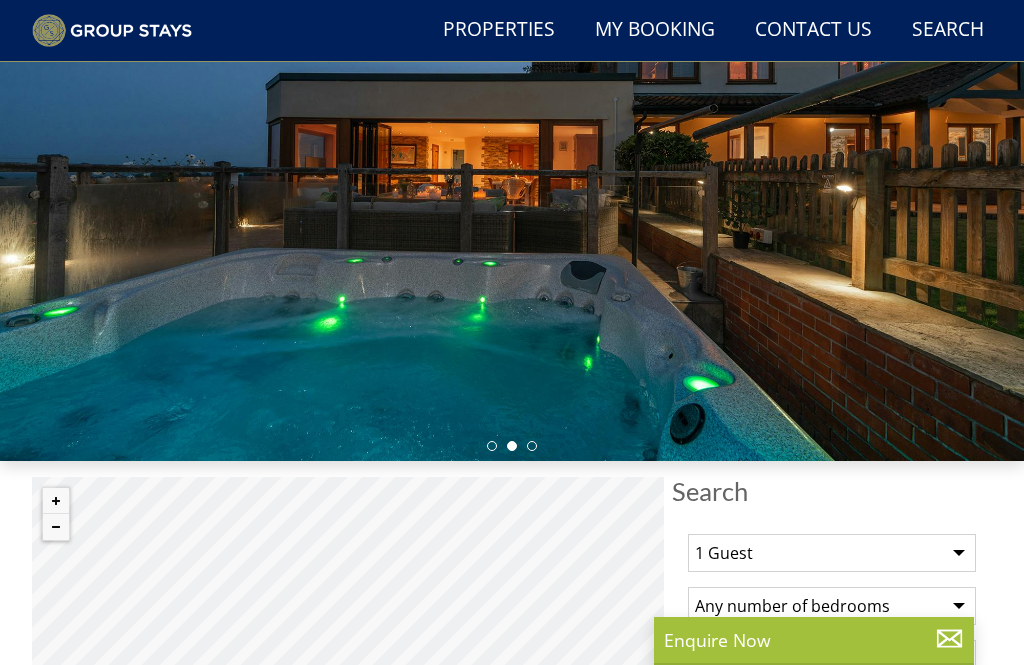 click on "1 Guest
2 Guests
3 Guests
4 Guests
5 Guests
6 Guests
7 Guests
8 Guests
9 Guests
10 Guests
11 Guests
12 Guests
13 Guests
14 Guests
15 Guests
16 Guests
17 Guests
18 Guests
19 Guests
20 Guests
21 Guests
22 Guests
23 Guests
24 Guests
25 Guests
26 Guests
27 Guests
28 Guests
29 Guests
30 Guests
31 Guests
32 Guests" at bounding box center [832, 553] 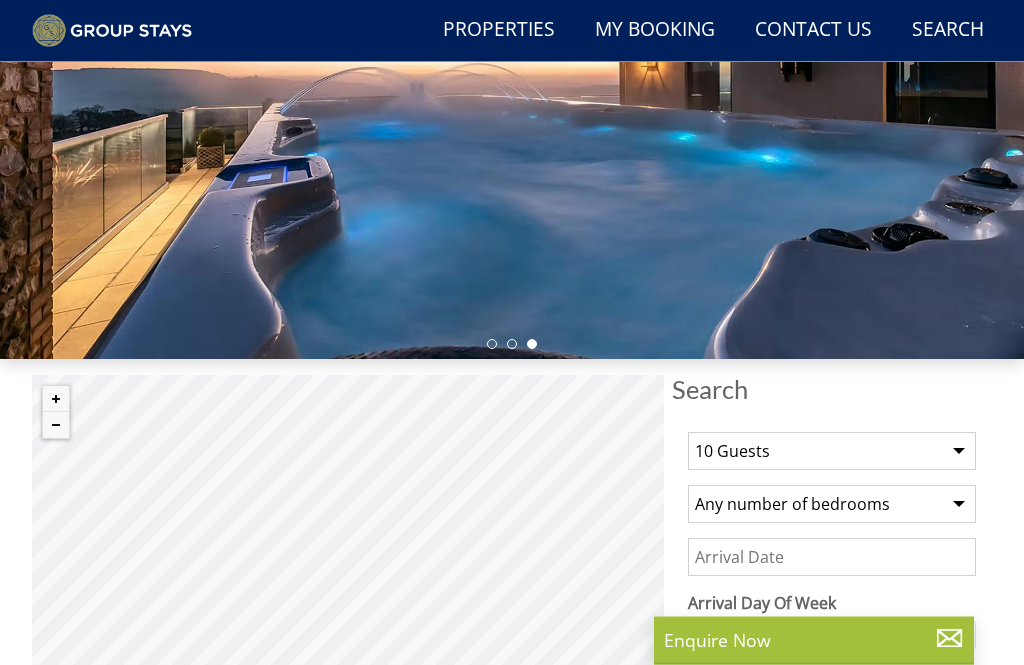 scroll, scrollTop: 320, scrollLeft: 0, axis: vertical 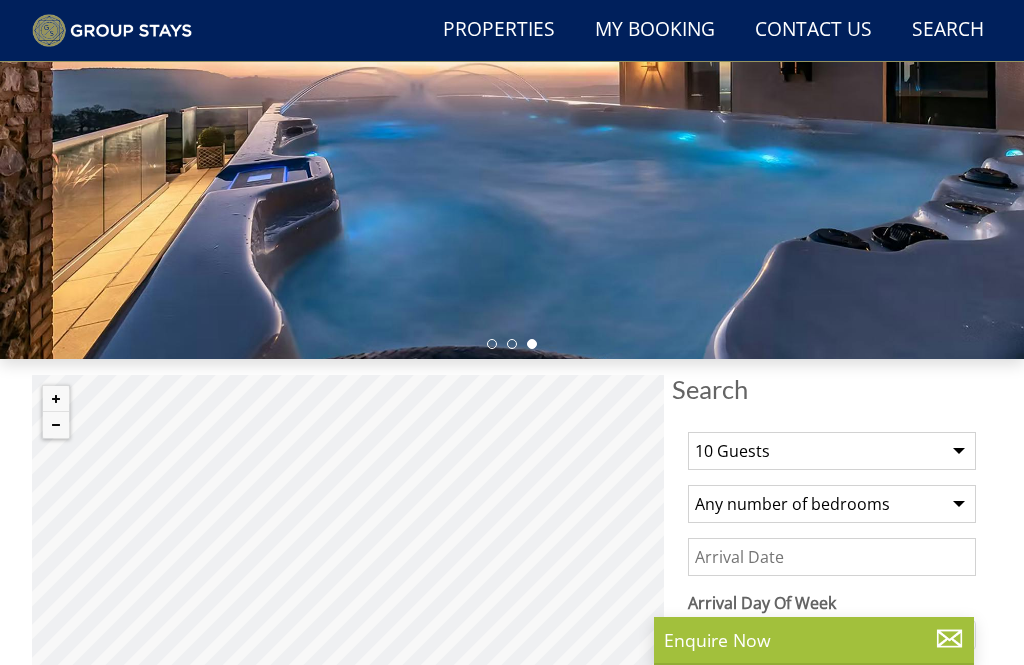 click on "Date" at bounding box center [832, 557] 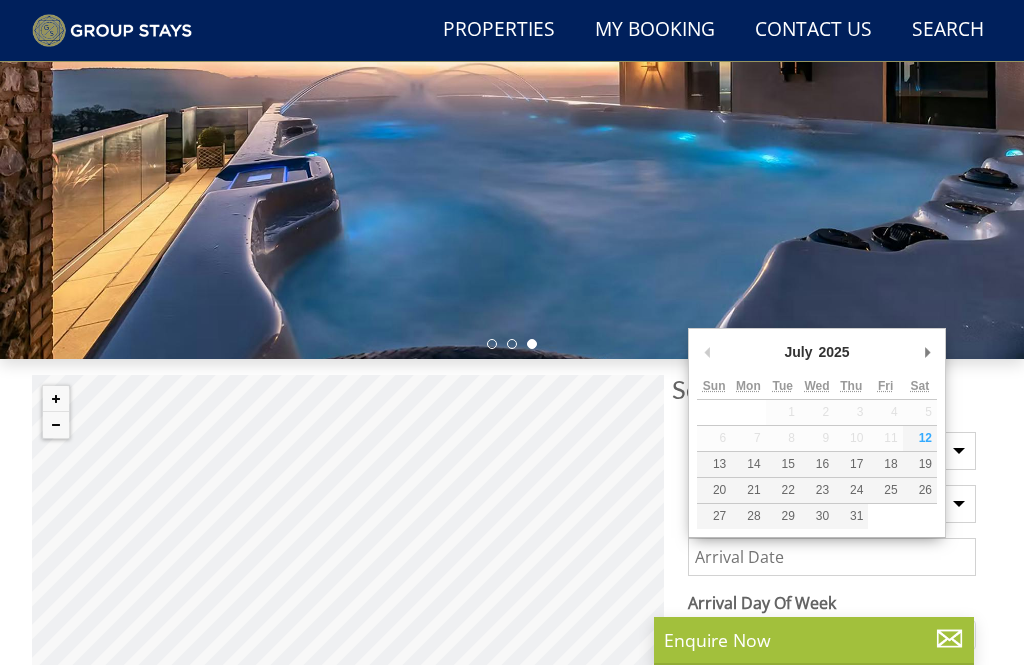 scroll, scrollTop: 319, scrollLeft: 0, axis: vertical 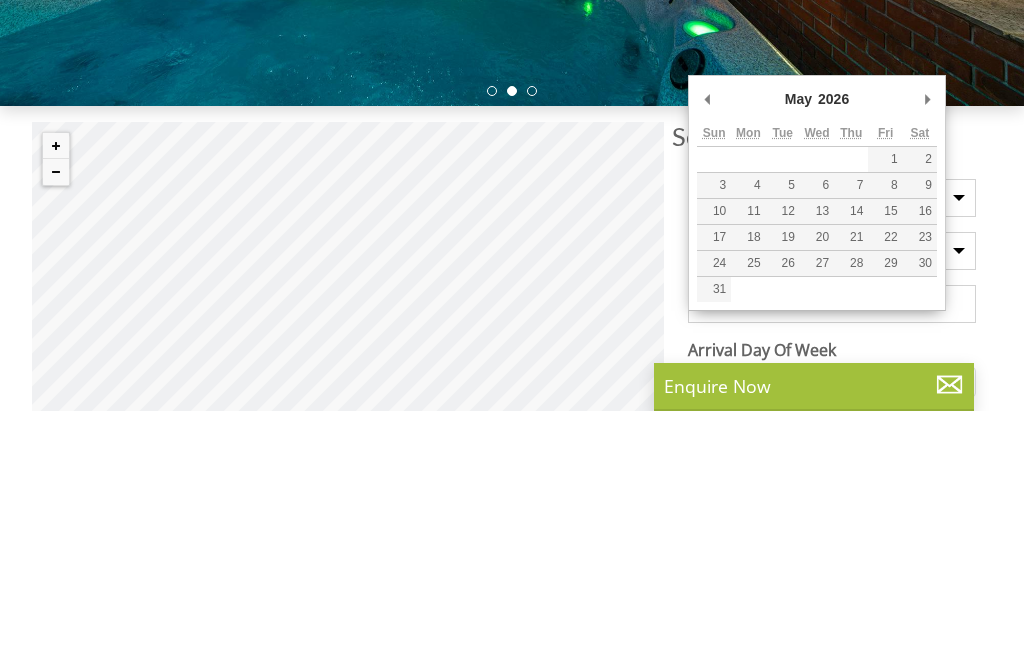 type on "01/05/2026" 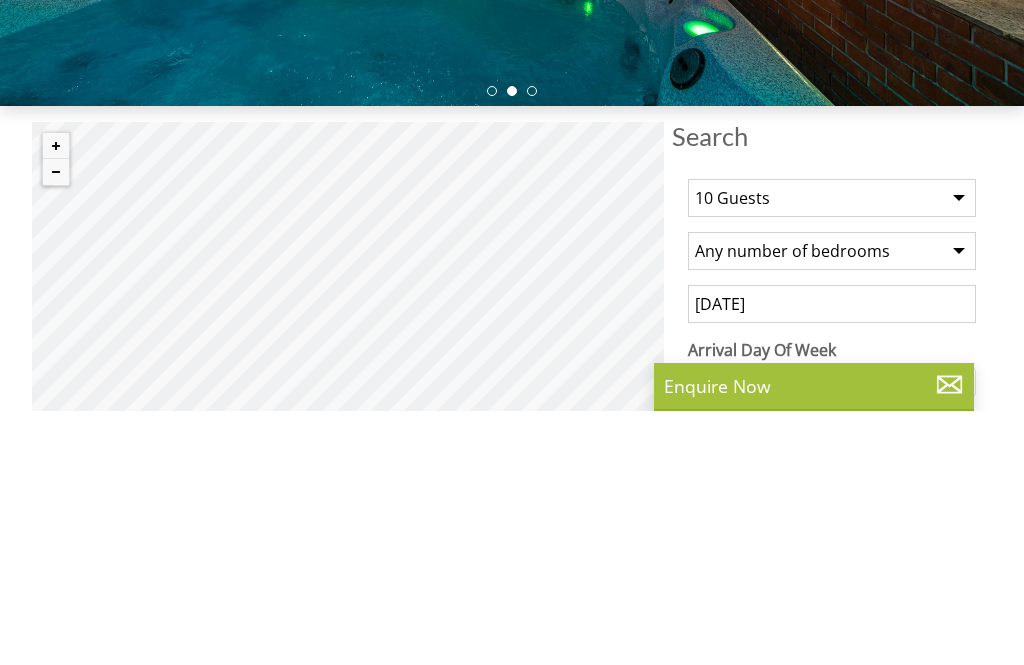 scroll, scrollTop: 574, scrollLeft: 0, axis: vertical 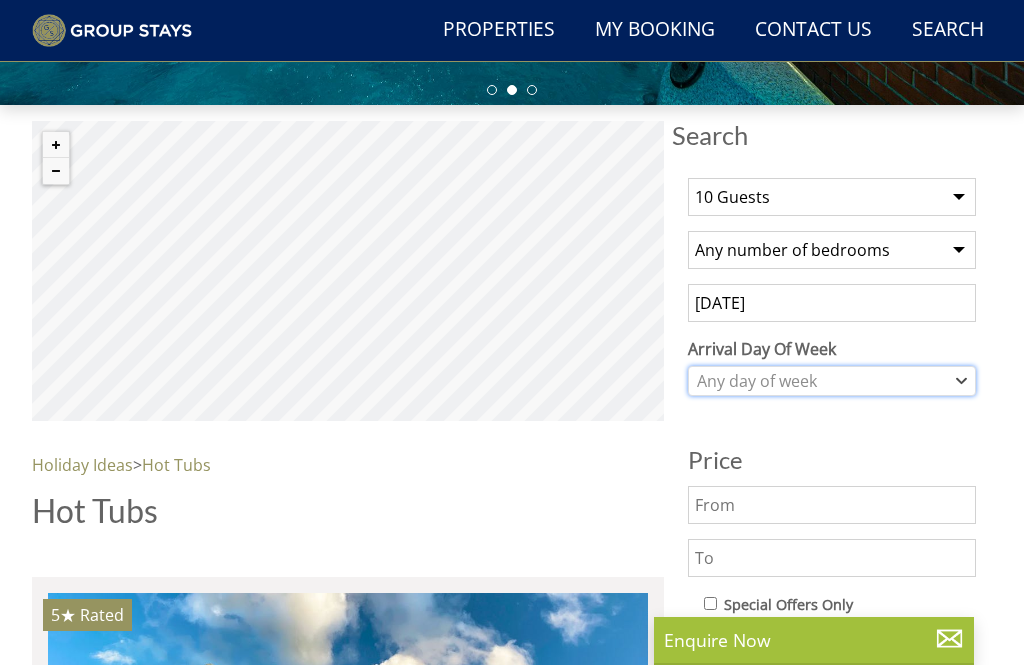 click on "Any day of week" at bounding box center [832, 381] 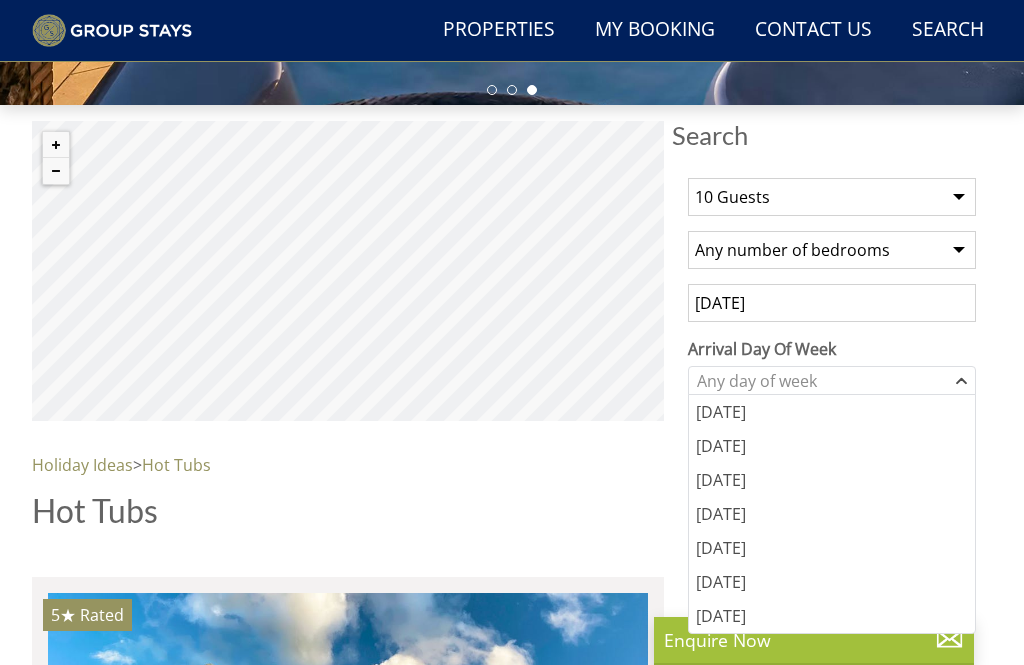 click on "[DATE]" at bounding box center [832, 548] 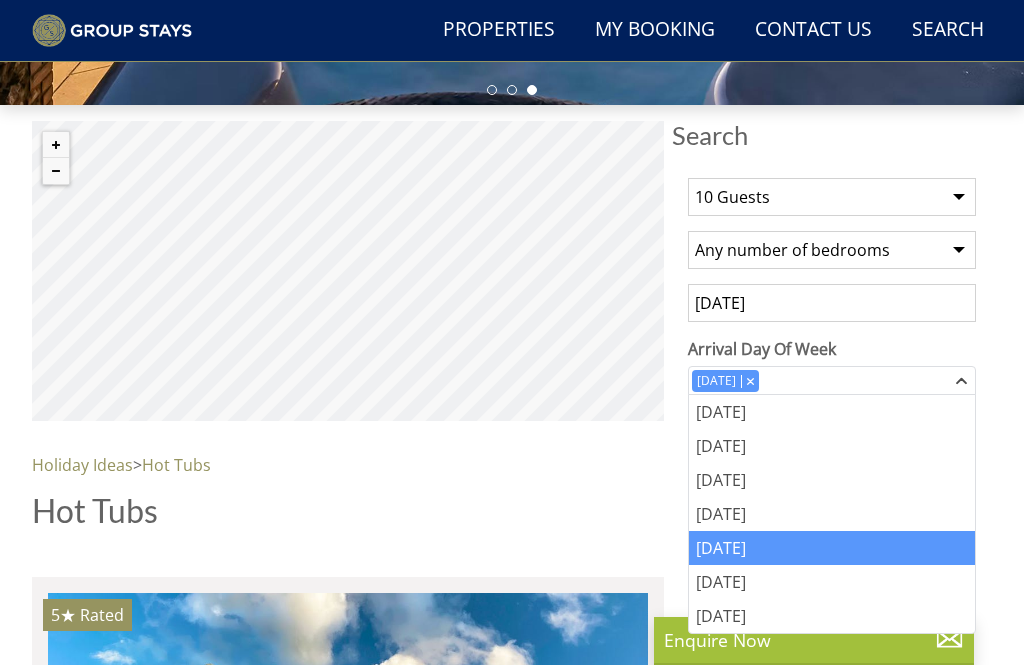 click on "Hot Tubs" at bounding box center (348, 510) 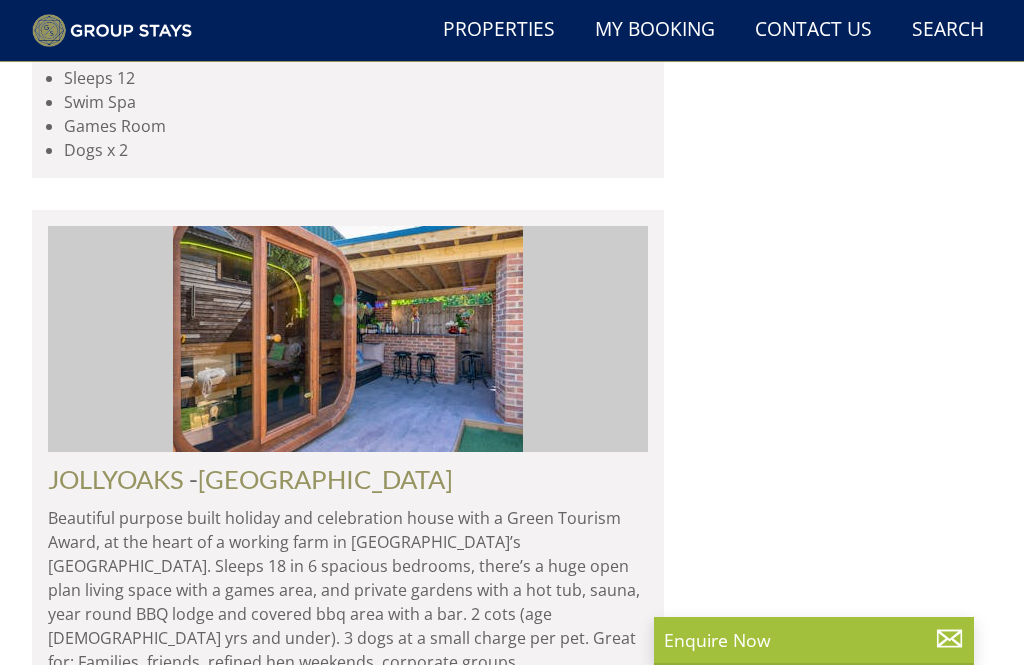 scroll, scrollTop: 3497, scrollLeft: 0, axis: vertical 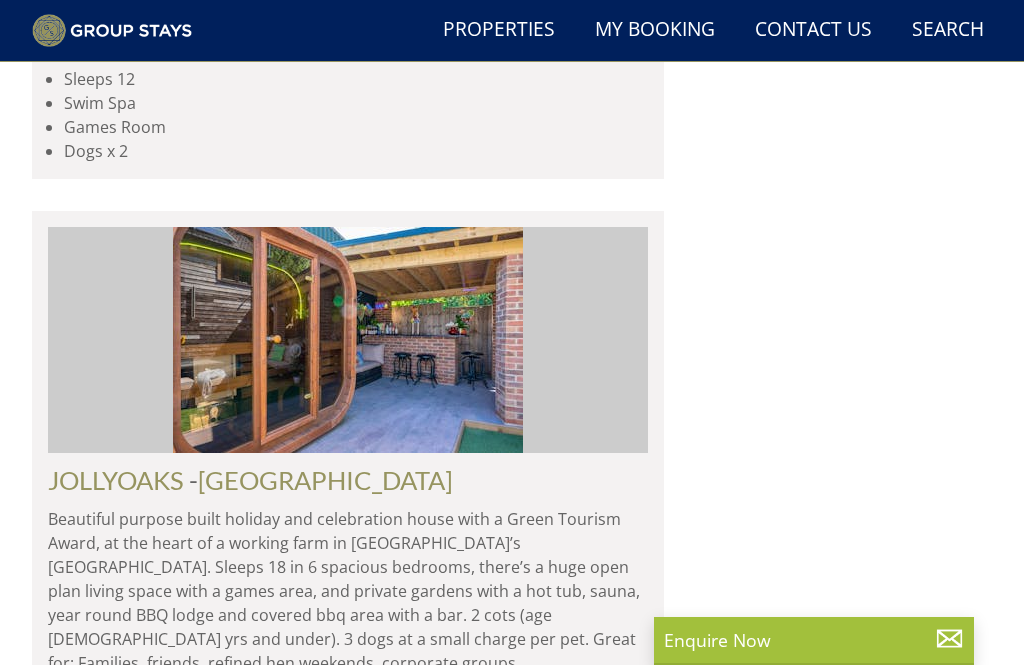 click on "[GEOGRAPHIC_DATA]" at bounding box center [412, -807] 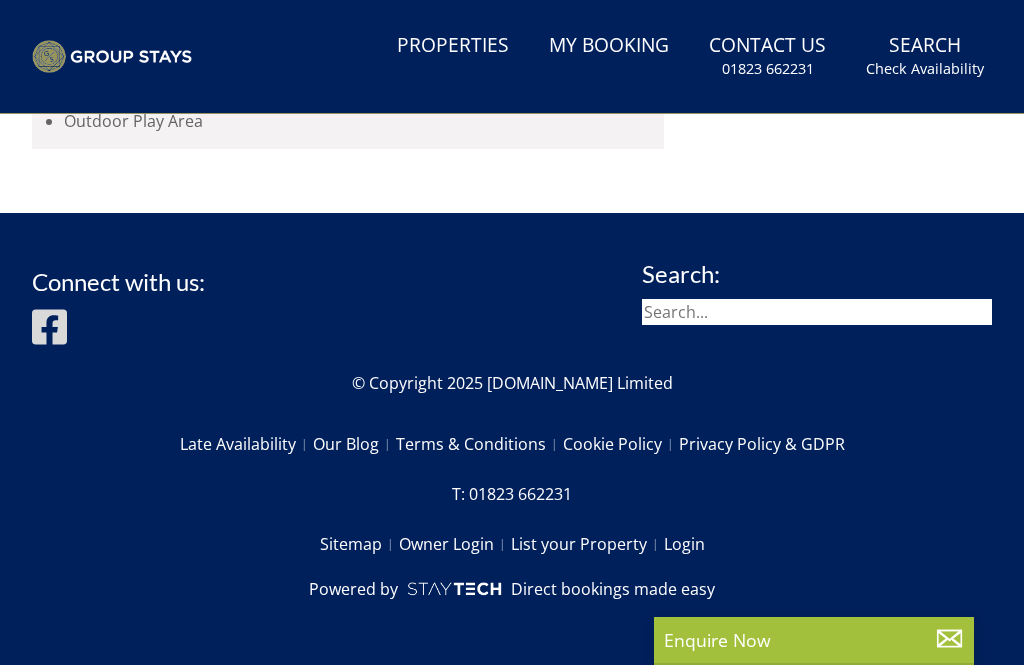 scroll, scrollTop: 0, scrollLeft: 0, axis: both 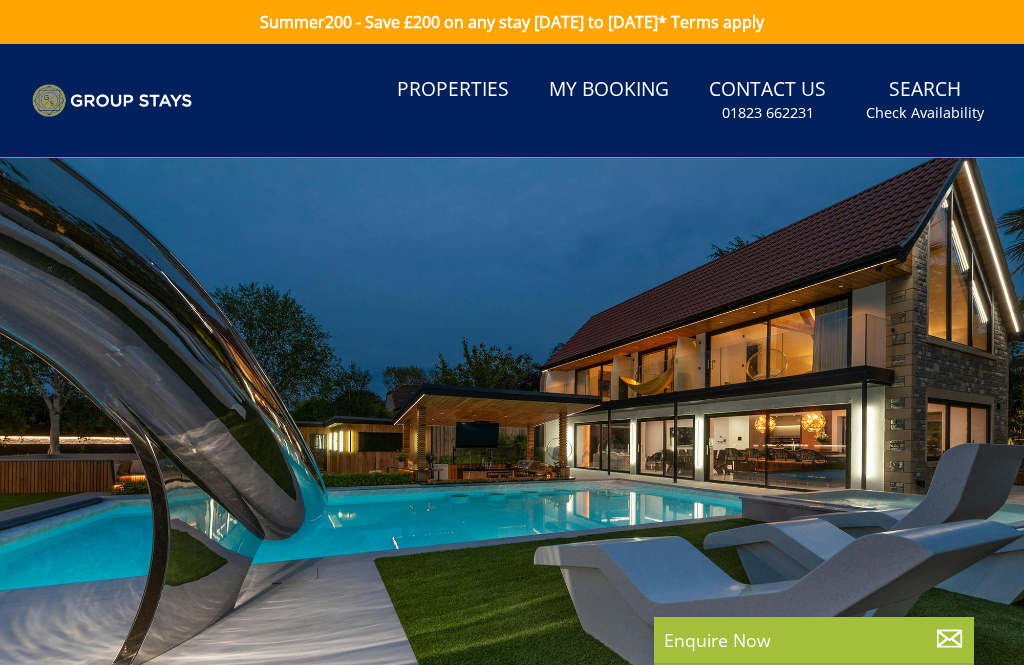 click at bounding box center (512, 444) 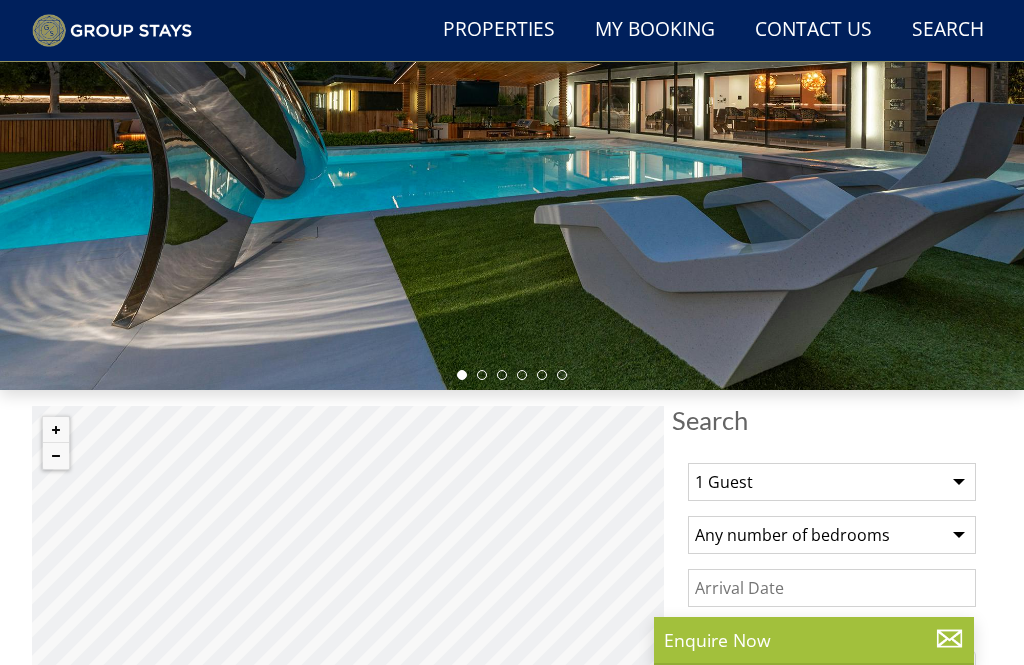 scroll, scrollTop: 240, scrollLeft: 0, axis: vertical 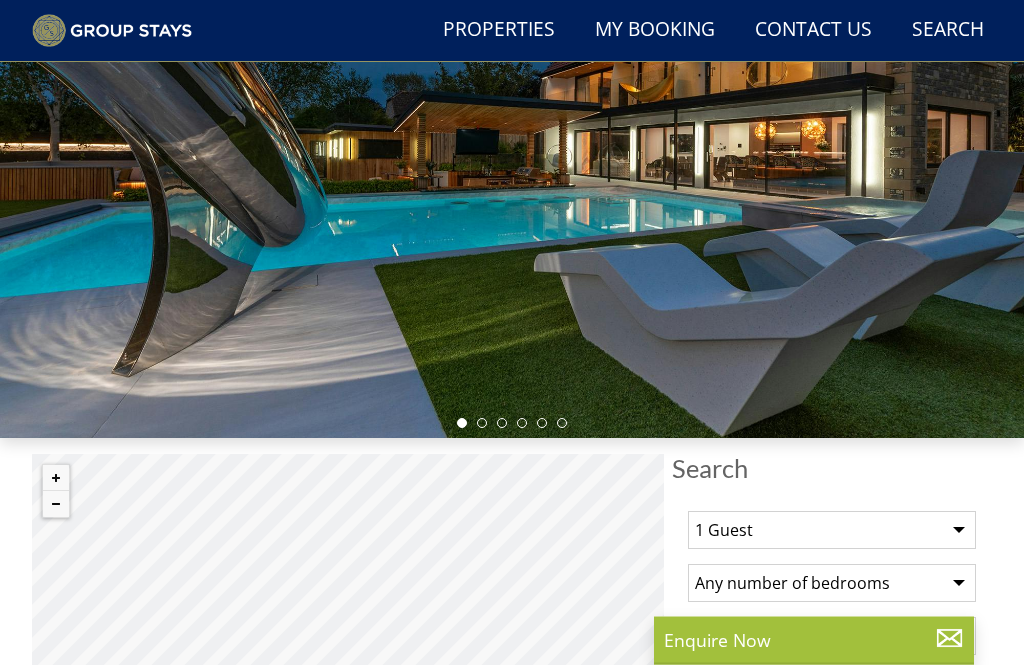 click at bounding box center (512, 152) 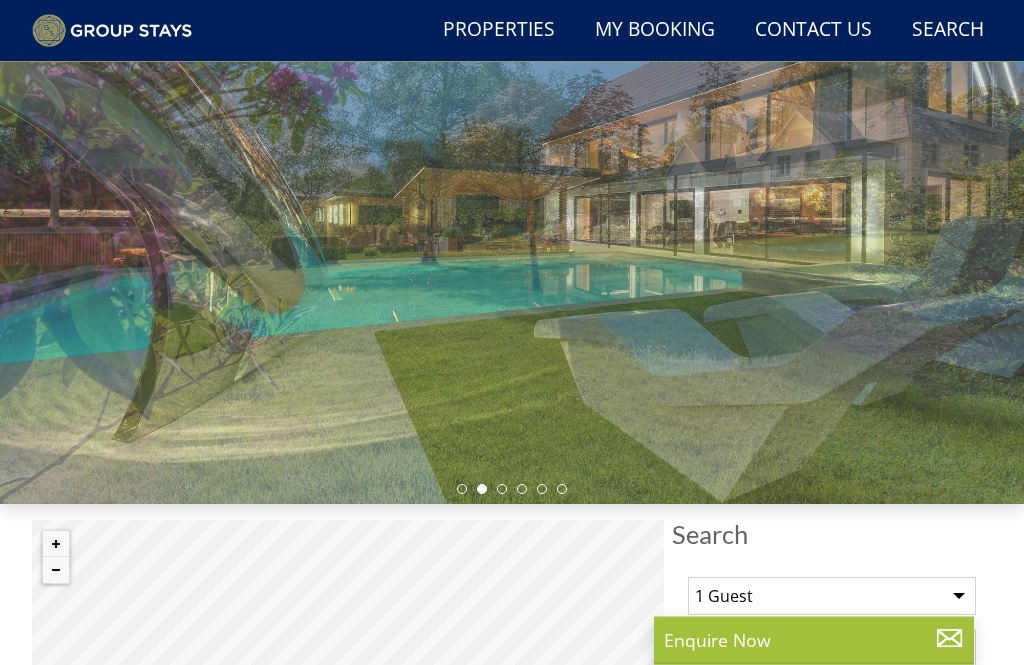 scroll, scrollTop: 175, scrollLeft: 0, axis: vertical 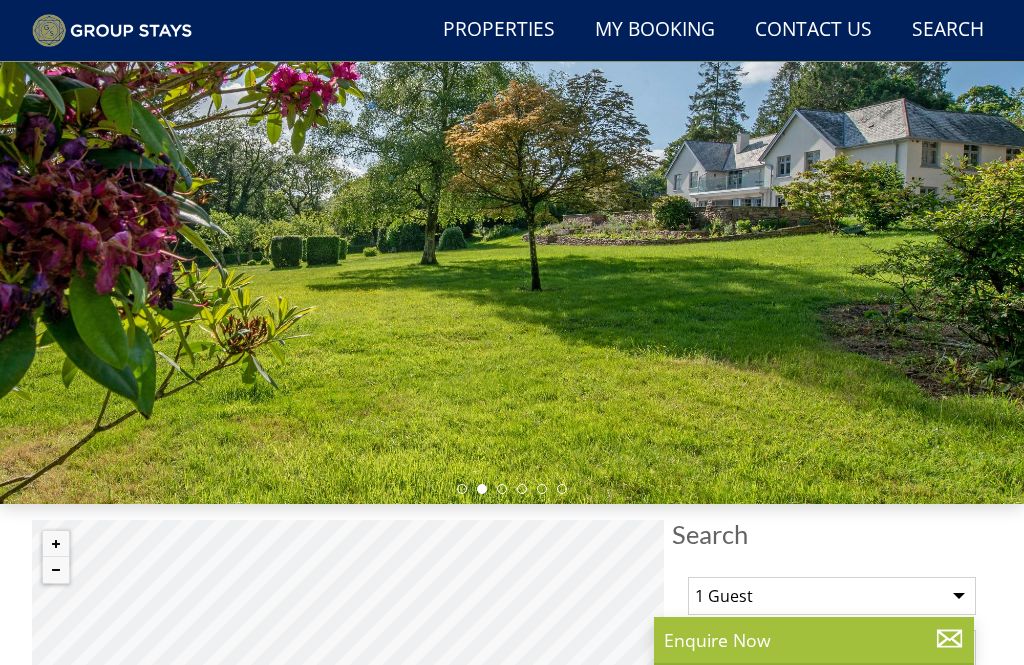 click at bounding box center [522, 489] 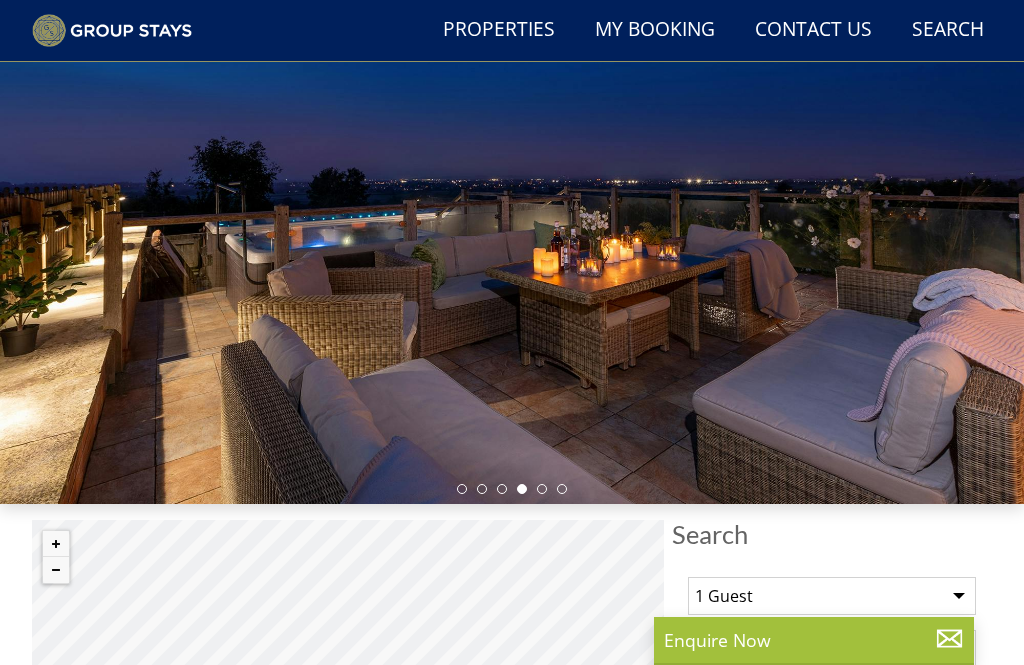 click at bounding box center (522, 489) 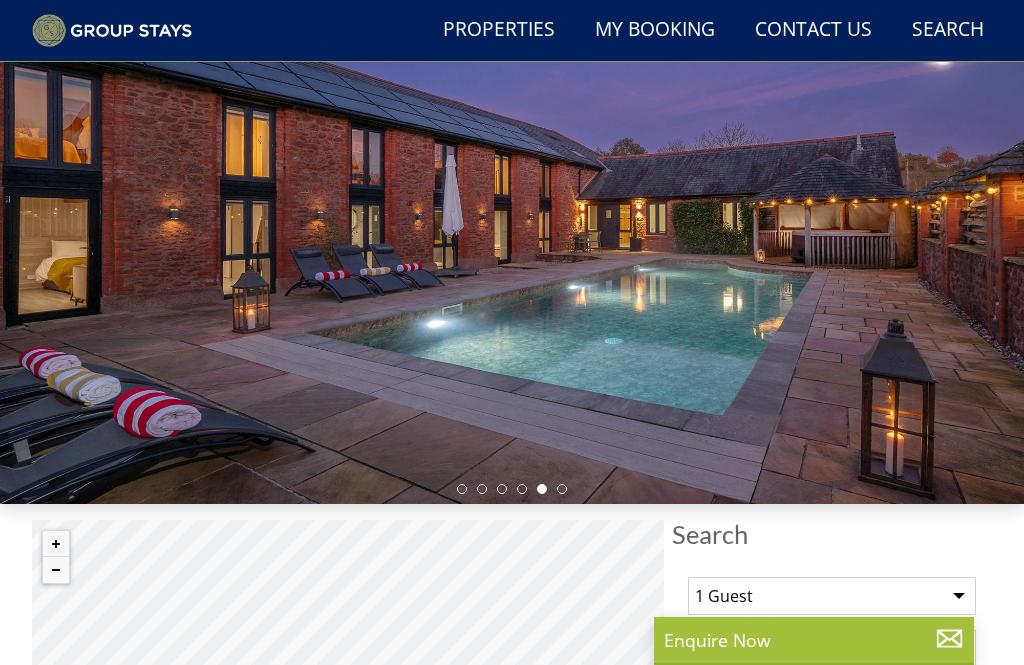 click at bounding box center (562, 489) 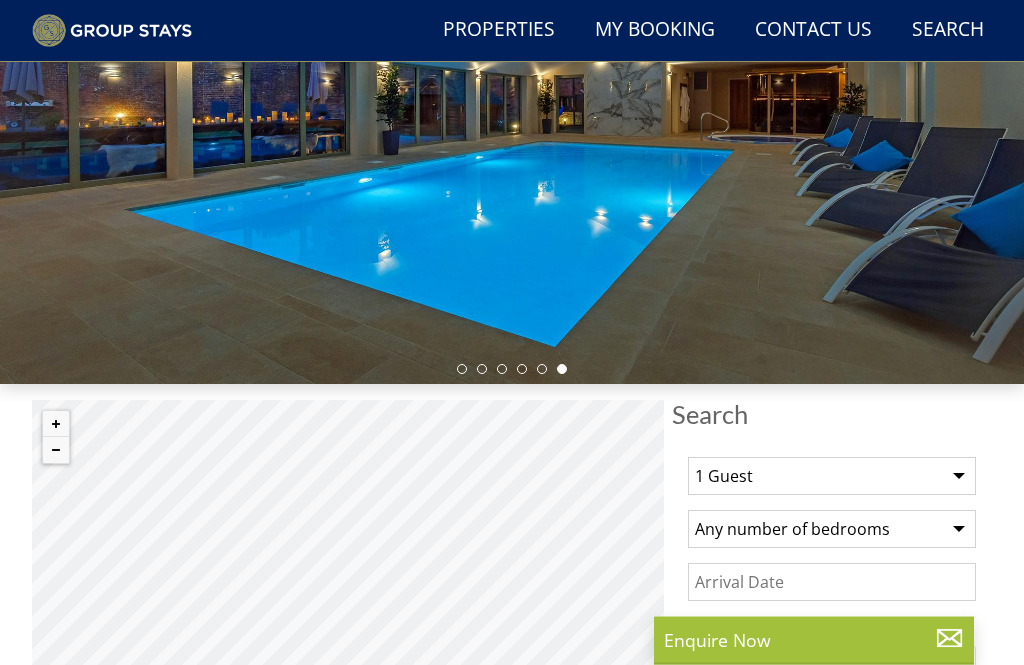 scroll, scrollTop: 323, scrollLeft: 0, axis: vertical 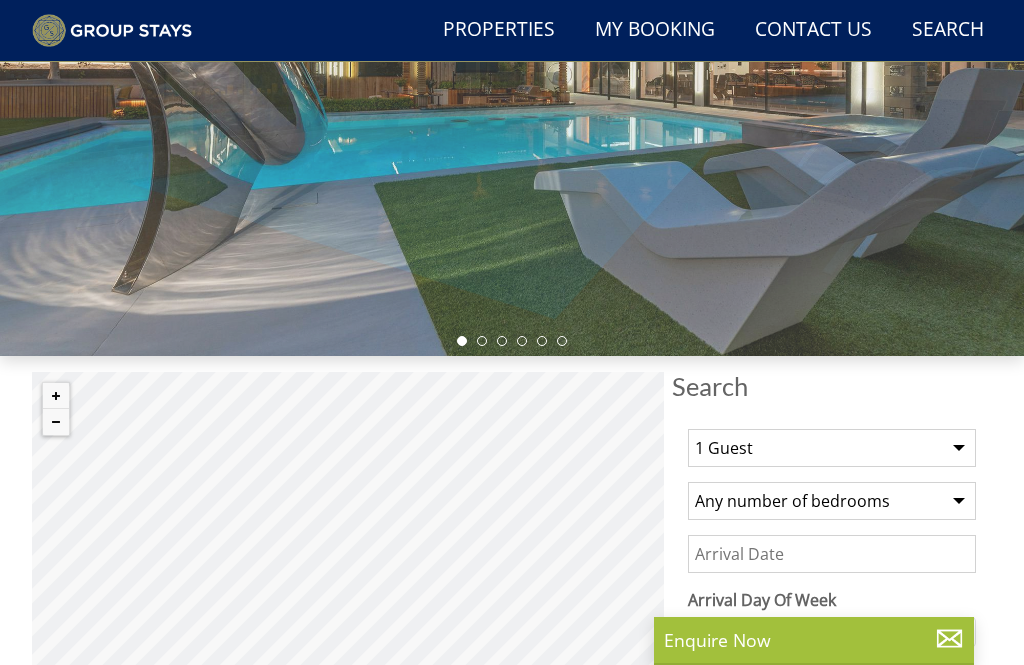 click at bounding box center [462, 341] 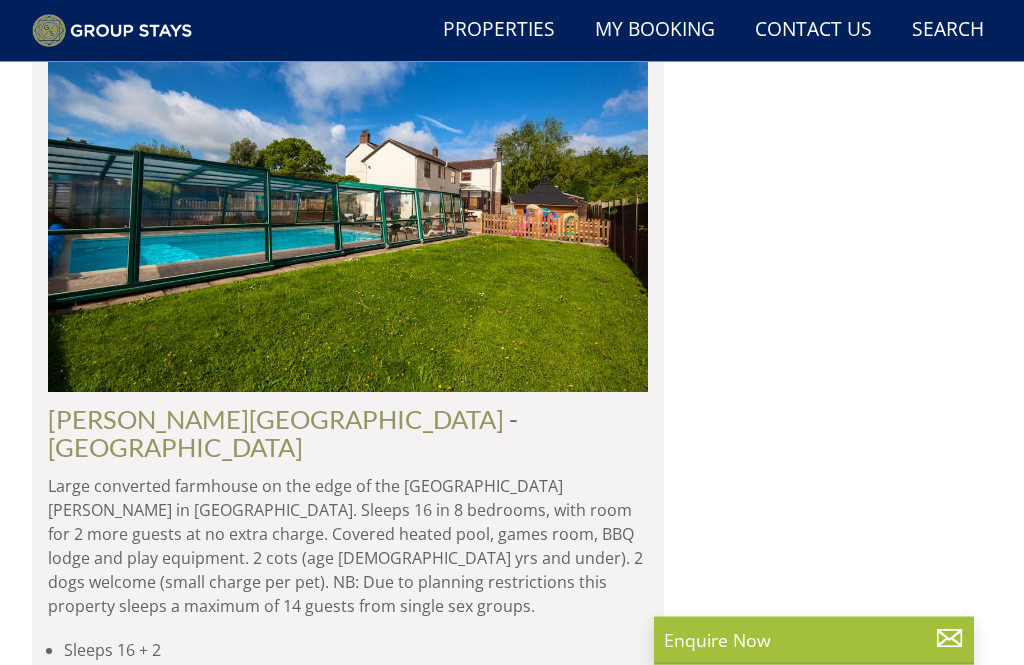 scroll, scrollTop: 2438, scrollLeft: 0, axis: vertical 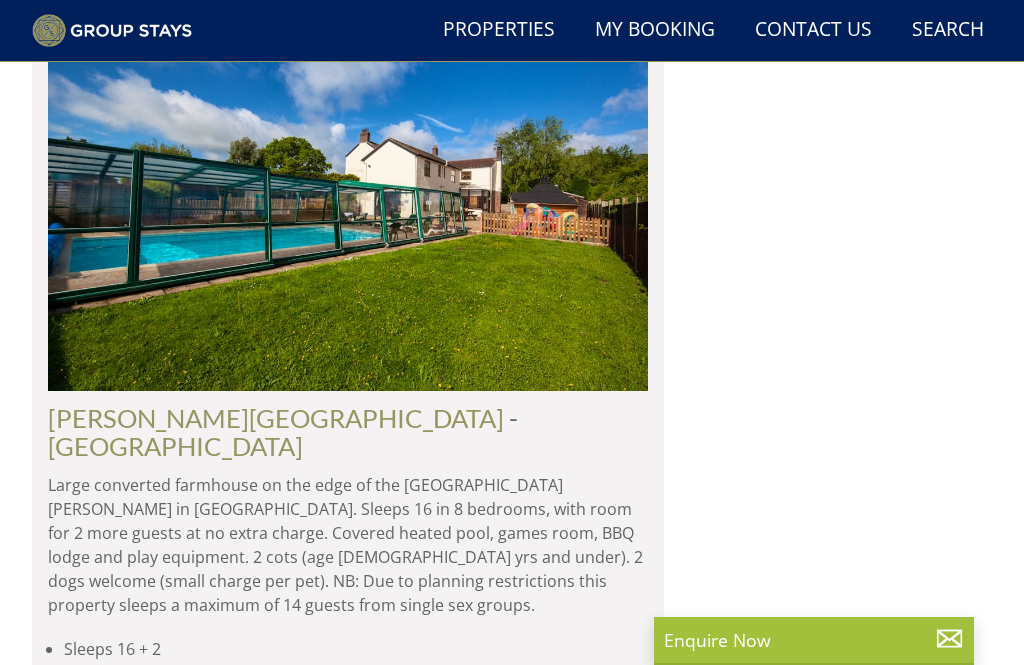click on "[GEOGRAPHIC_DATA]" at bounding box center [412, -347] 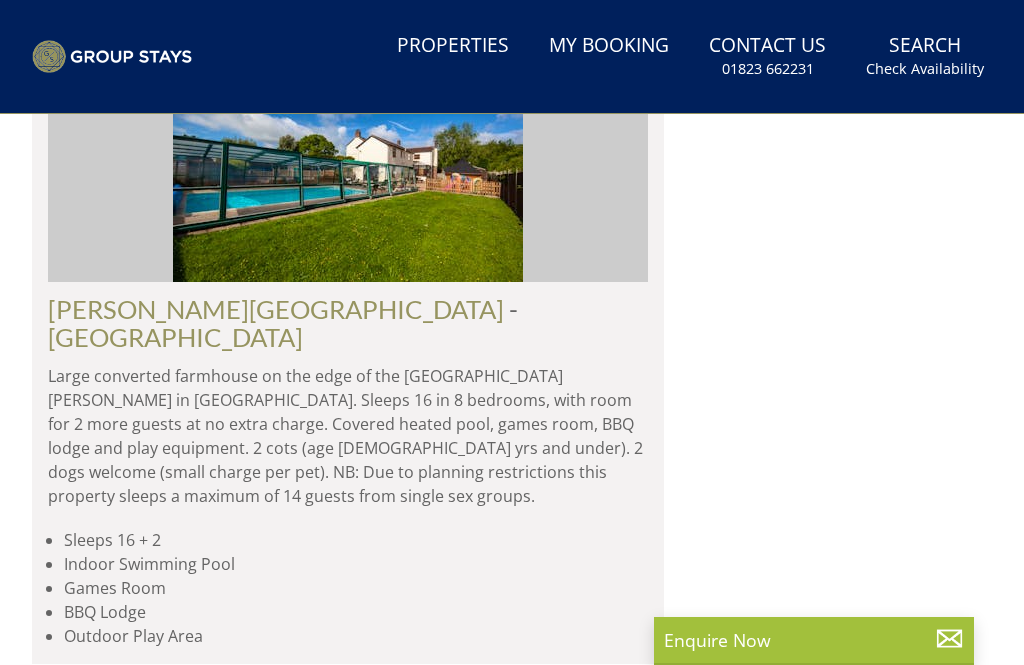 scroll, scrollTop: 0, scrollLeft: 0, axis: both 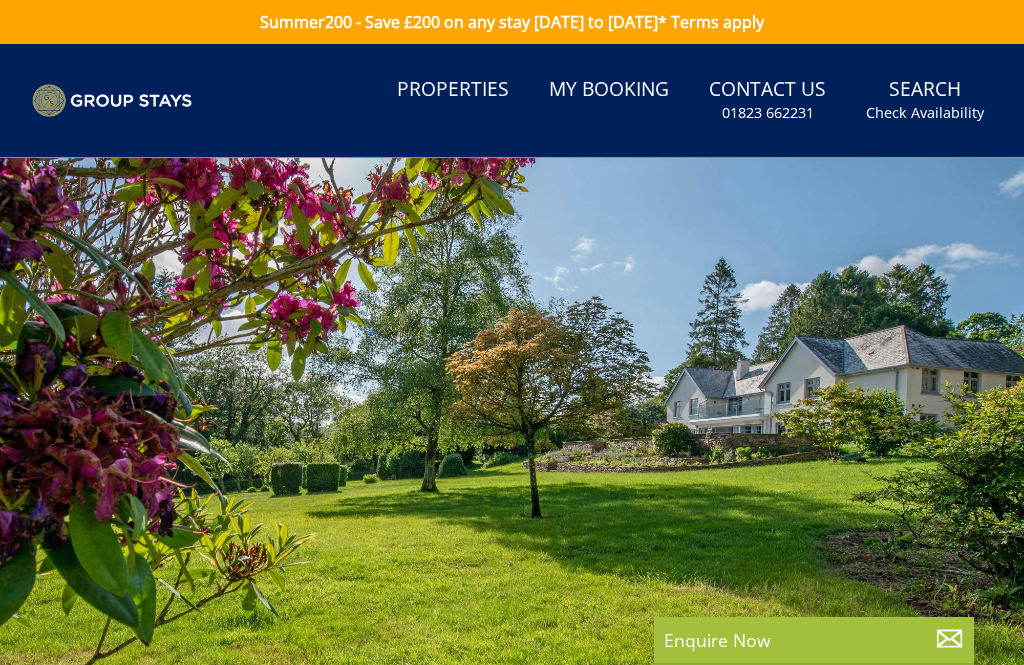 click at bounding box center (512, 444) 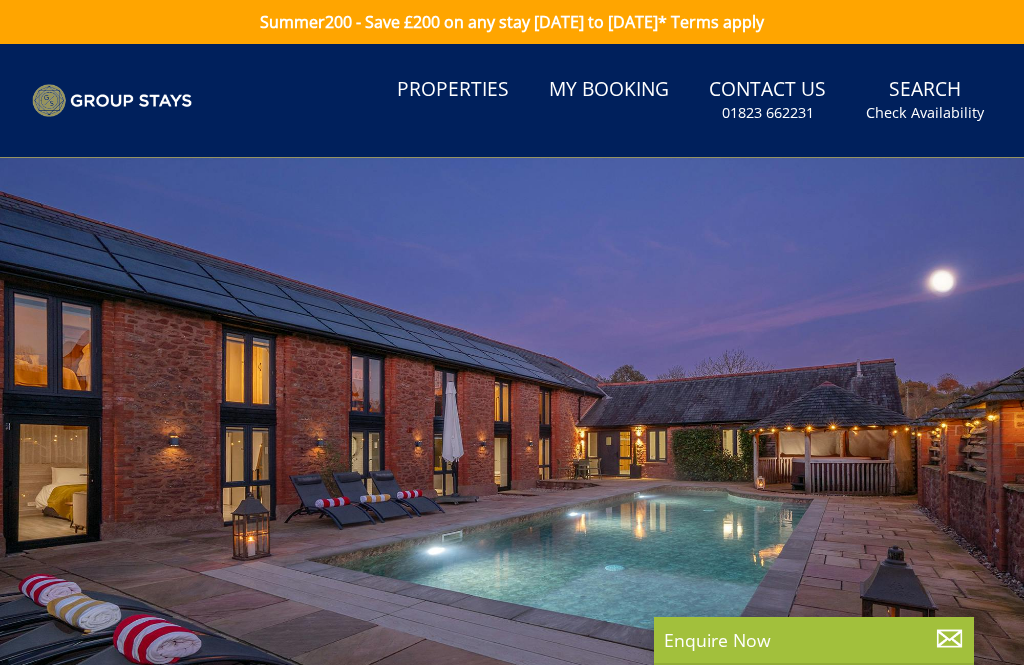 click at bounding box center [512, 444] 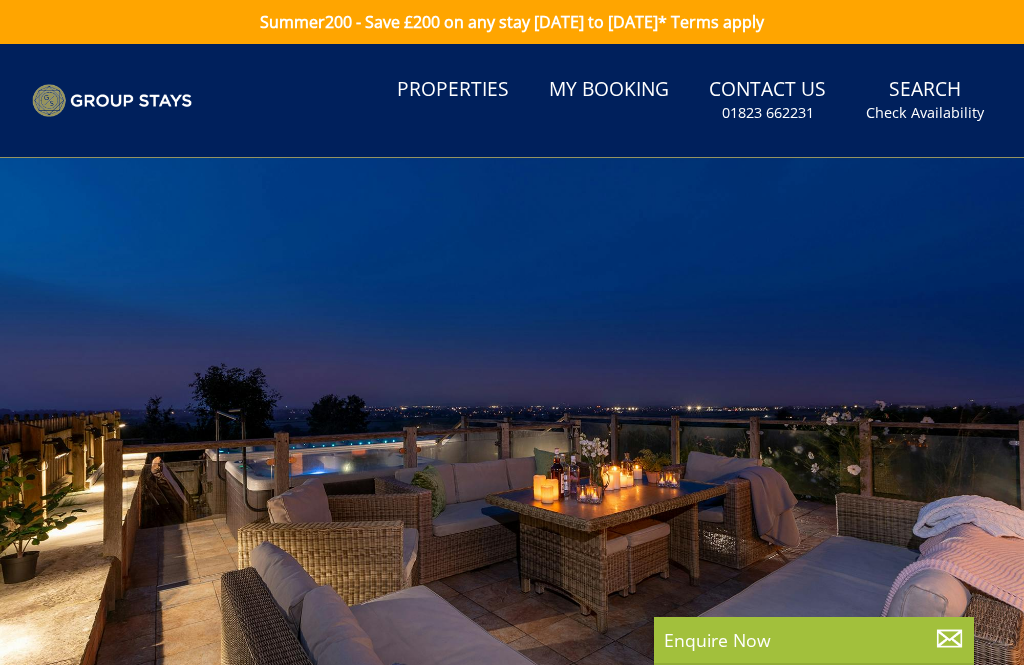click at bounding box center (512, 444) 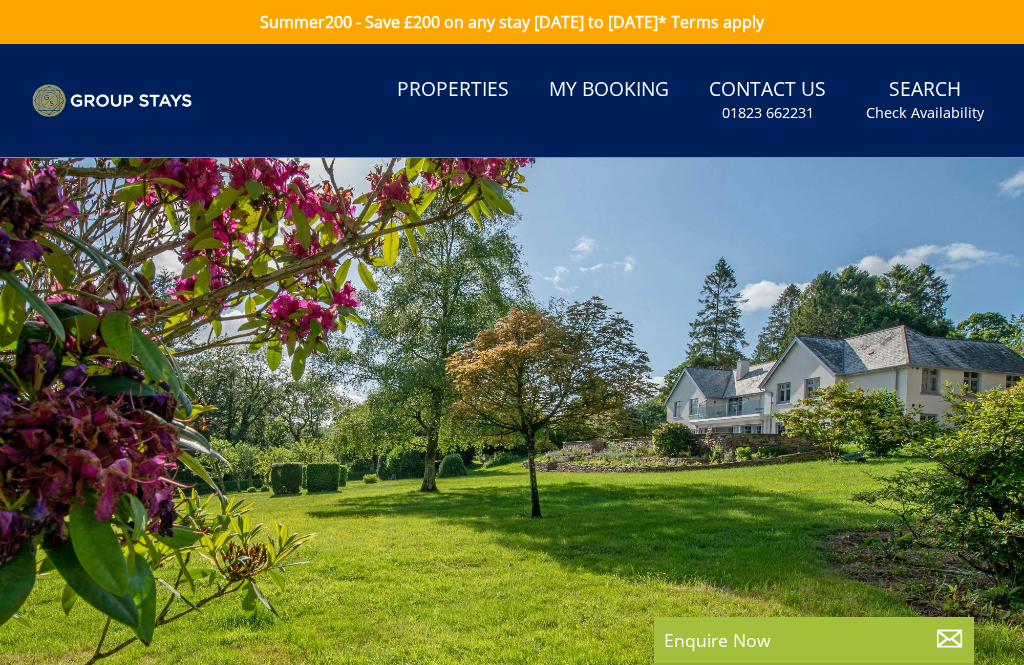 click at bounding box center (512, 444) 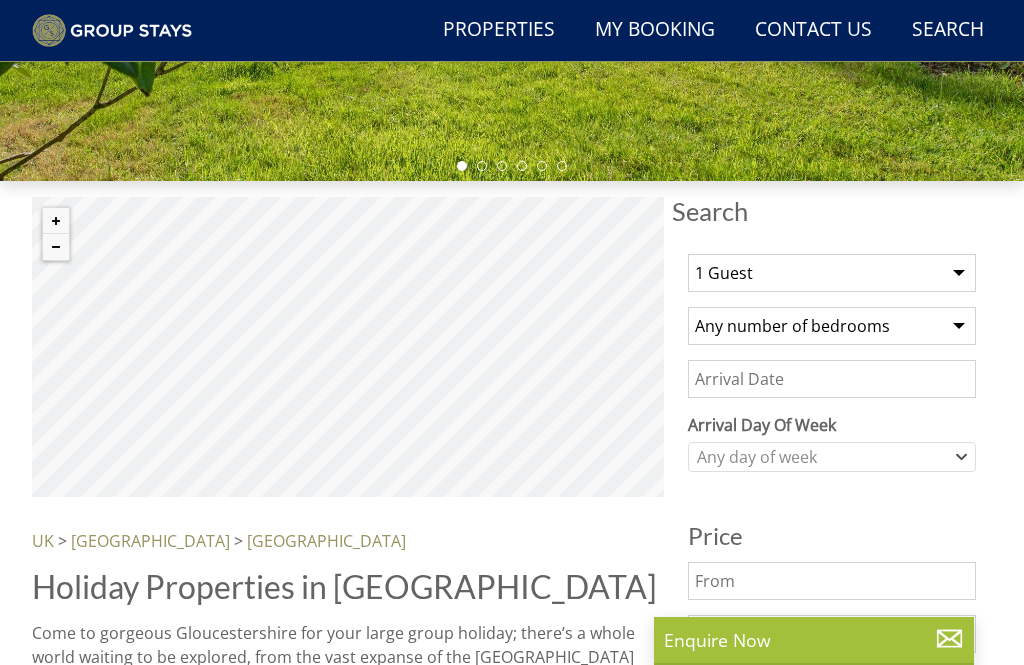 scroll, scrollTop: 497, scrollLeft: 0, axis: vertical 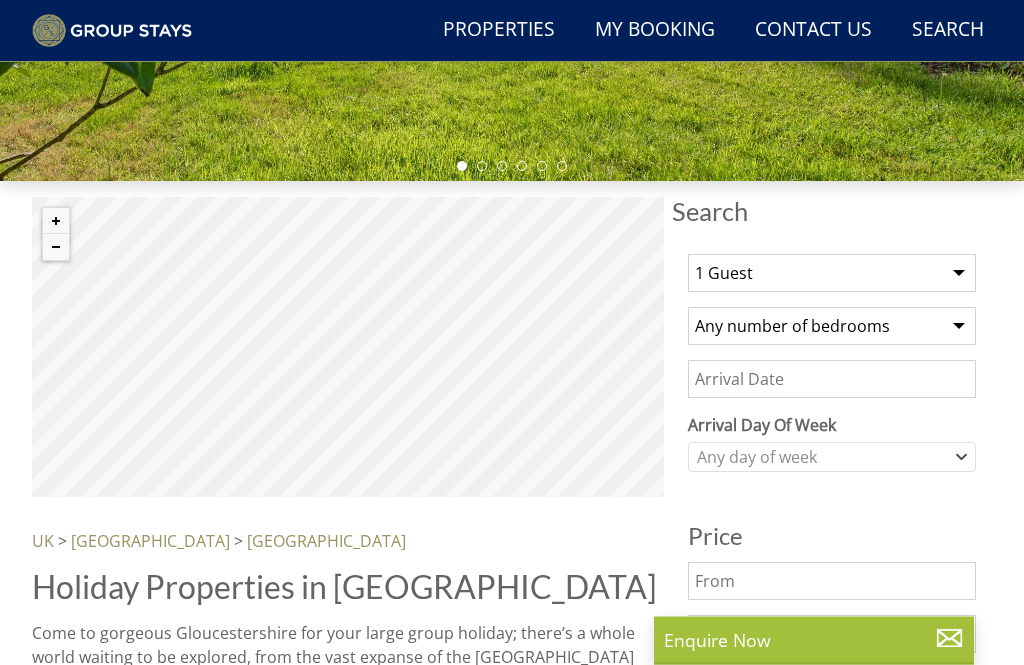 click on "Date" at bounding box center (832, 380) 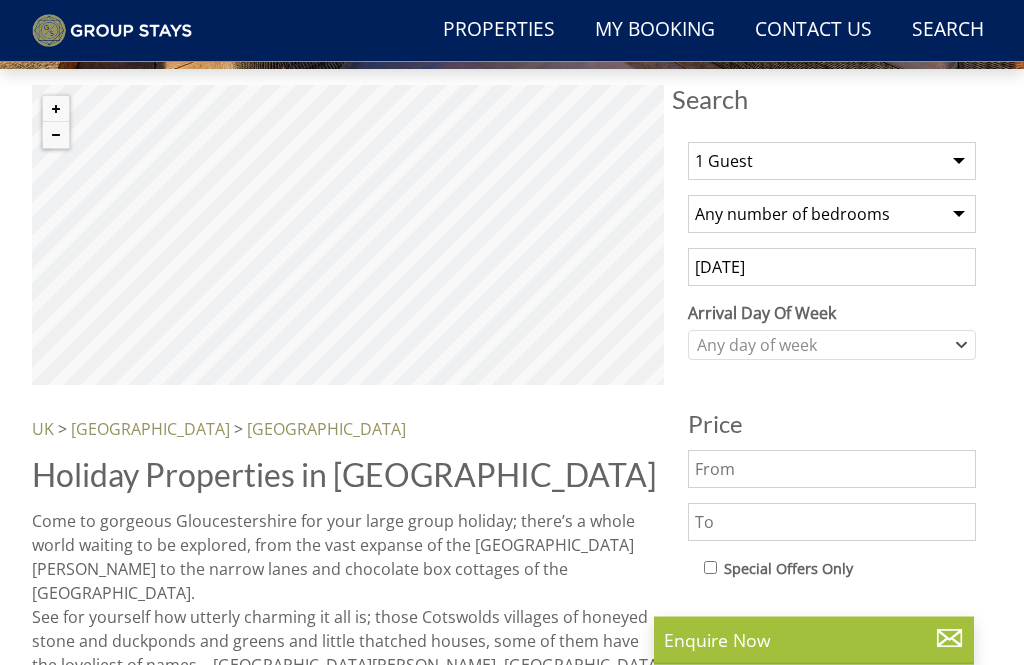 scroll, scrollTop: 609, scrollLeft: 0, axis: vertical 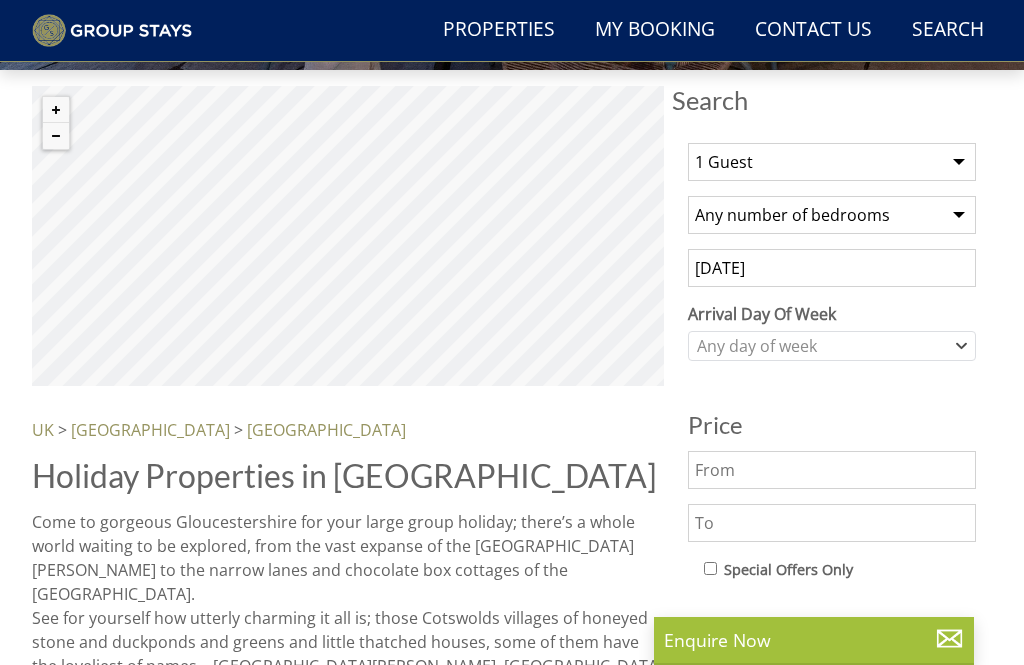 click on "02/05/2026" at bounding box center [832, 268] 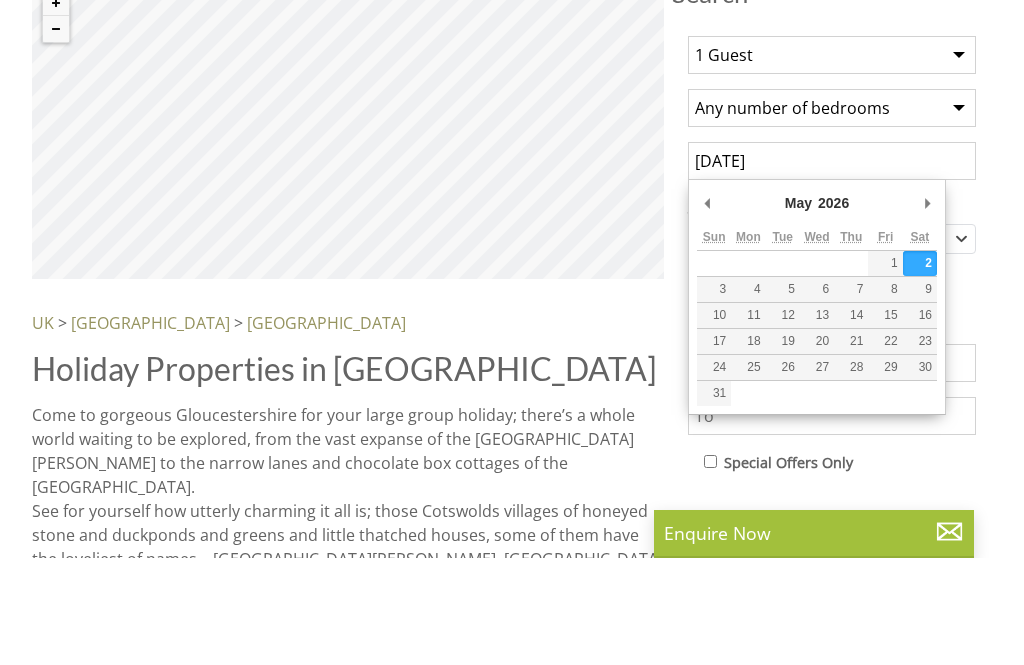 type on "01/05/2026" 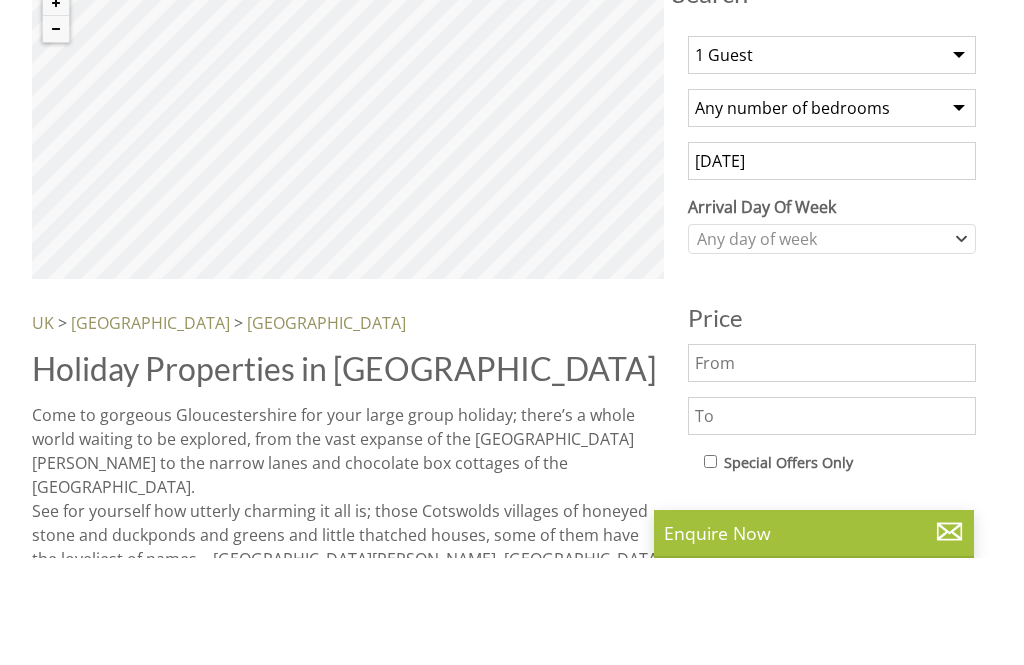 scroll, scrollTop: 716, scrollLeft: 0, axis: vertical 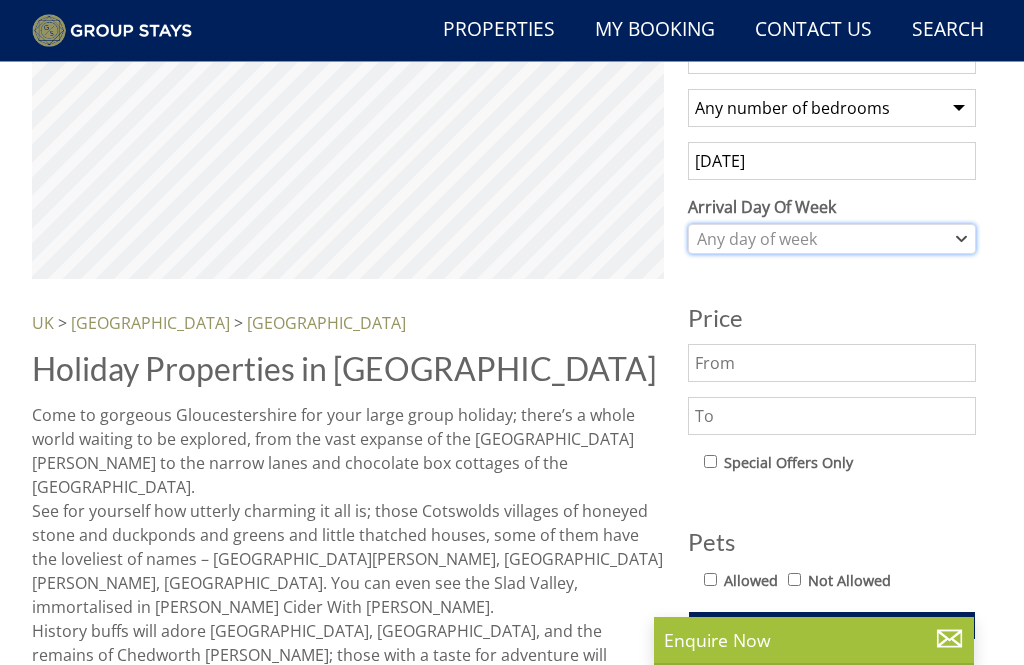 click 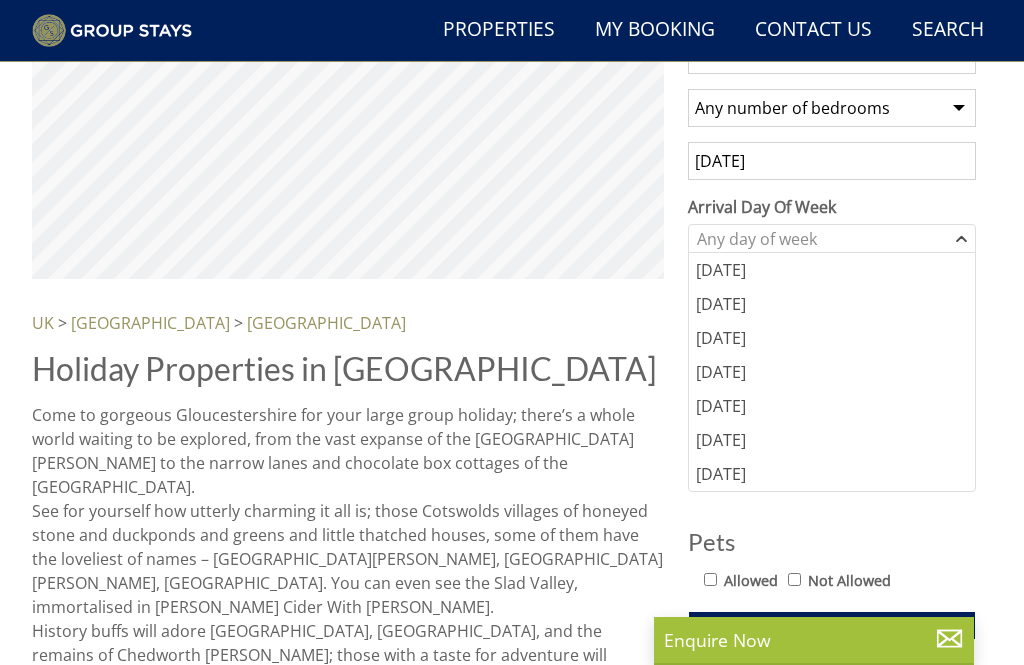 click on "[DATE]" at bounding box center (832, 406) 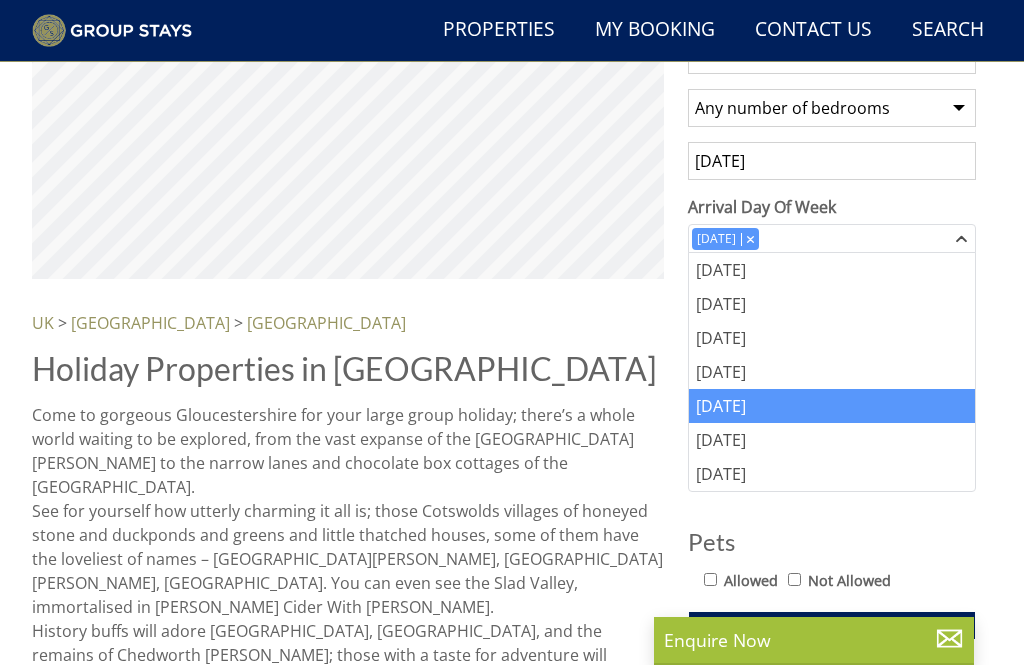 click on "Holiday Properties in Gloucestershire" at bounding box center [348, 368] 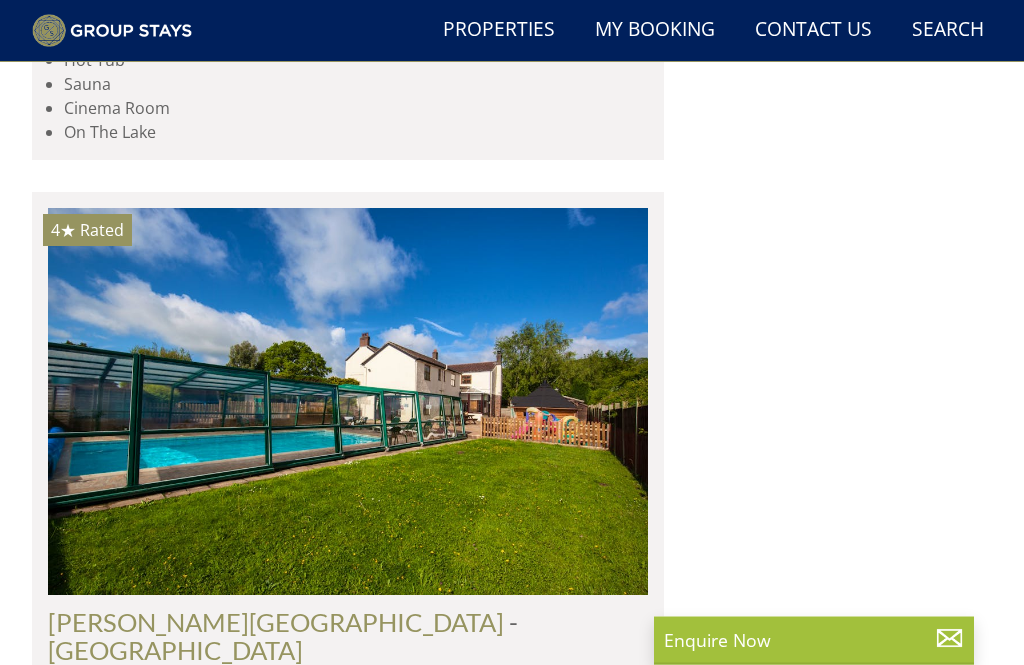 scroll, scrollTop: 2234, scrollLeft: 0, axis: vertical 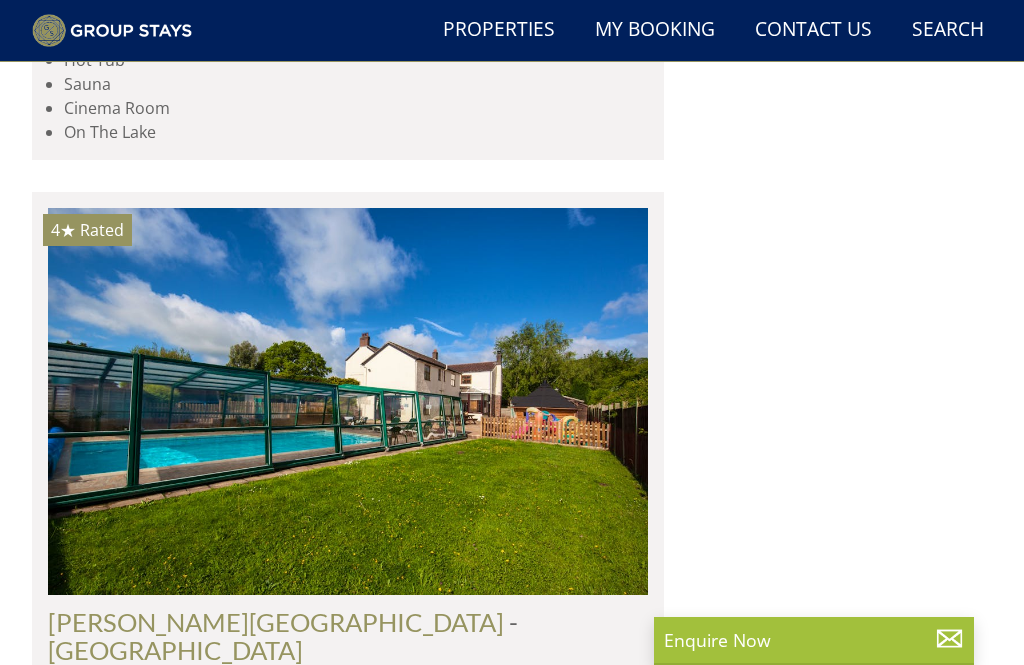 click at bounding box center [348, -170] 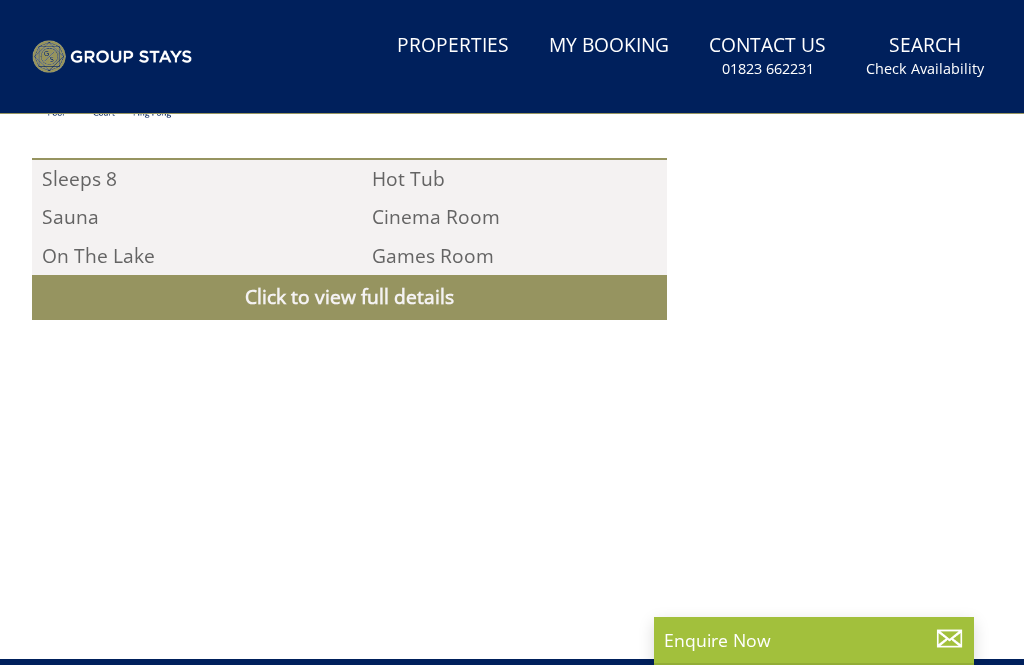 click on "Summer200 - Save £200 on any stay 31st March to 31st August* Terms apply
Search
Menu
Properties
My Booking
Contact Us  01823 662231
Search  Check Availability
Guests
1
2
3
4
5
6
7
8
9
10
11
12
13
14
15
16
17
18
19
20
21
22
23
24
25
26
27
28
29
30
31
32
33
34
35
36
37
38
39
40
41
42
43
44
45
46
47
48
49
50
Date
12/07/2025
Search" at bounding box center (512, -541) 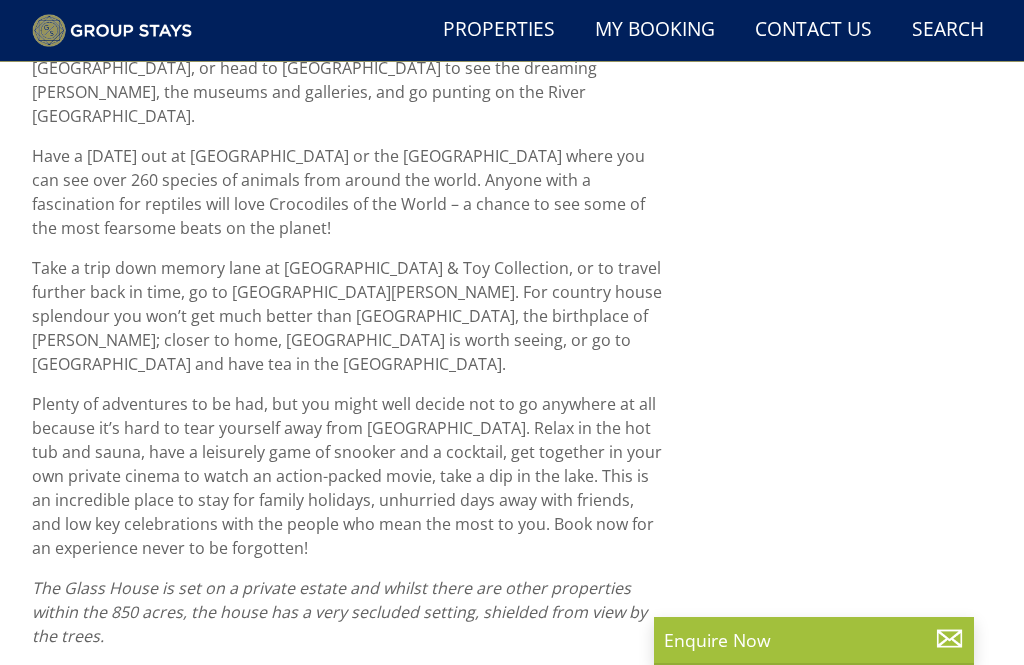 scroll, scrollTop: 1442, scrollLeft: 0, axis: vertical 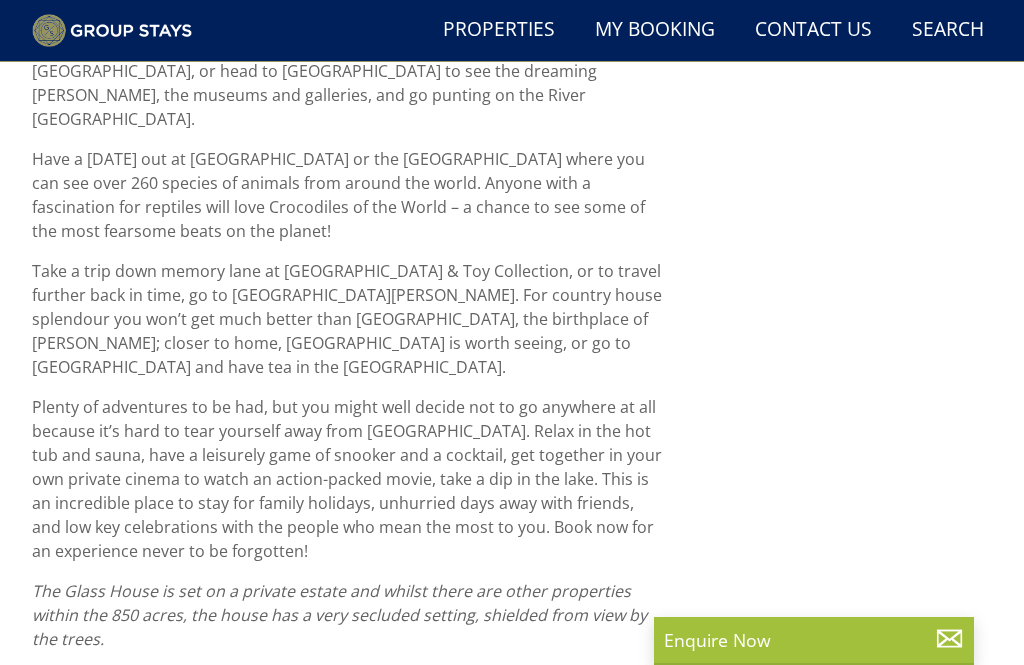 click on "Availability" at bounding box center (91, 703) 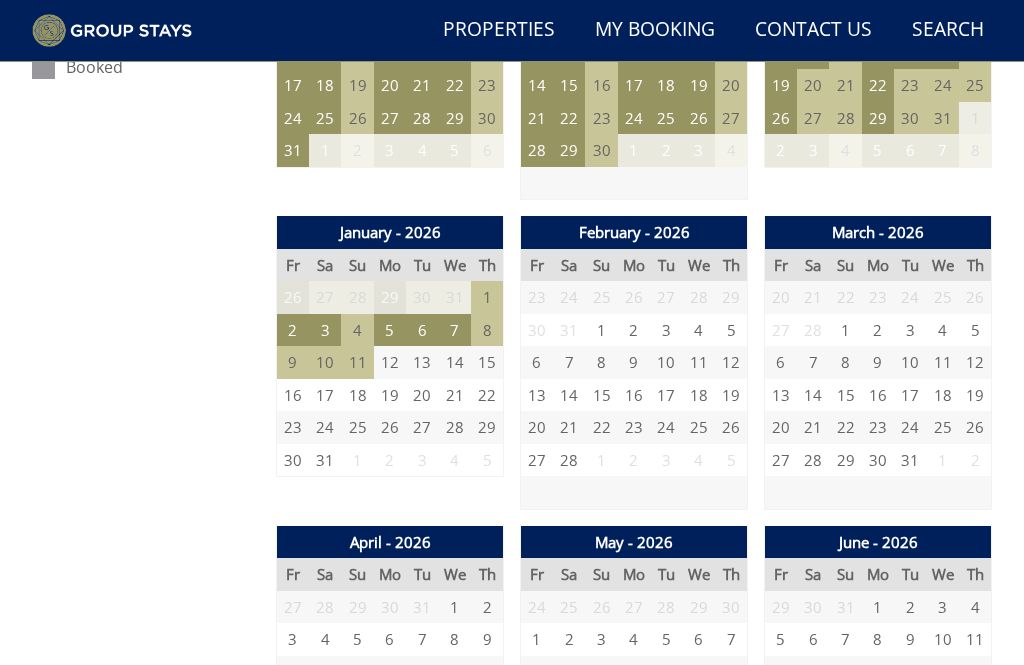 scroll, scrollTop: 1257, scrollLeft: 0, axis: vertical 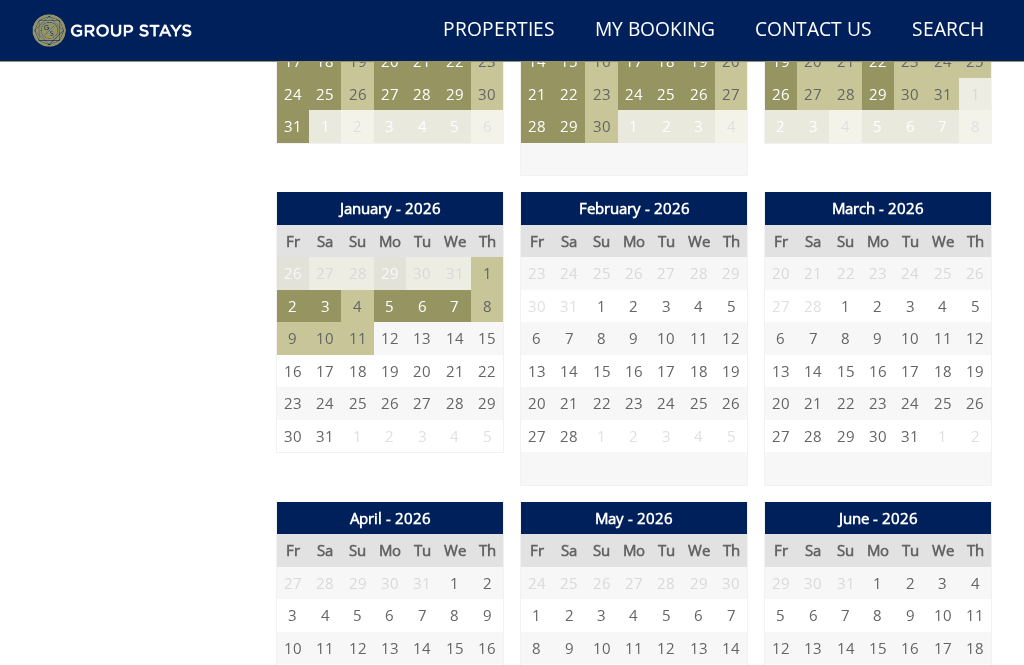 click on "1" at bounding box center [537, 616] 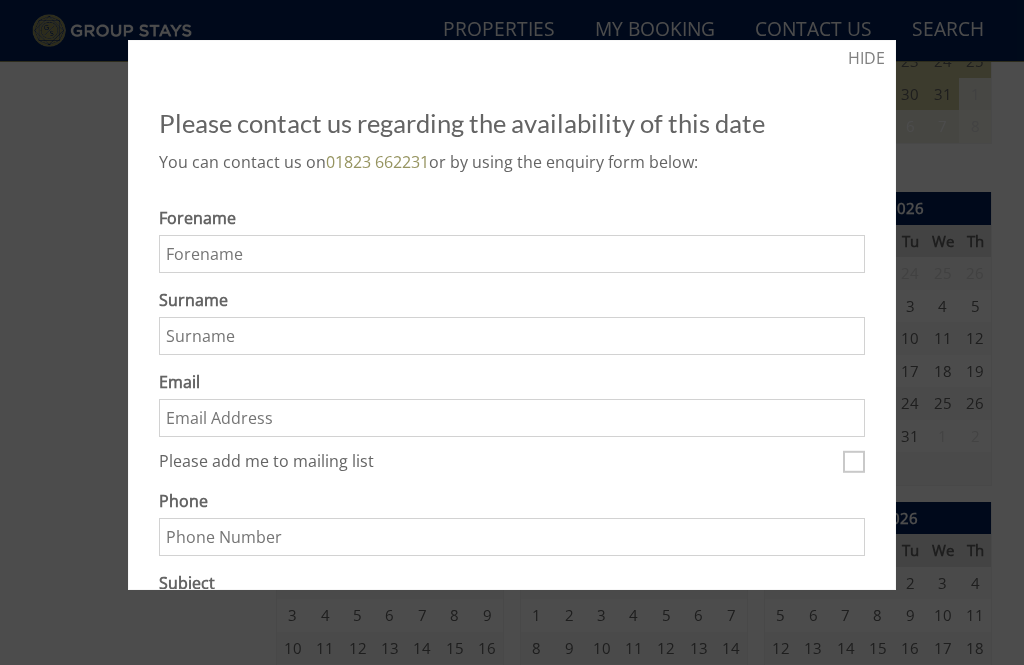 click on "HIDE" at bounding box center [866, 58] 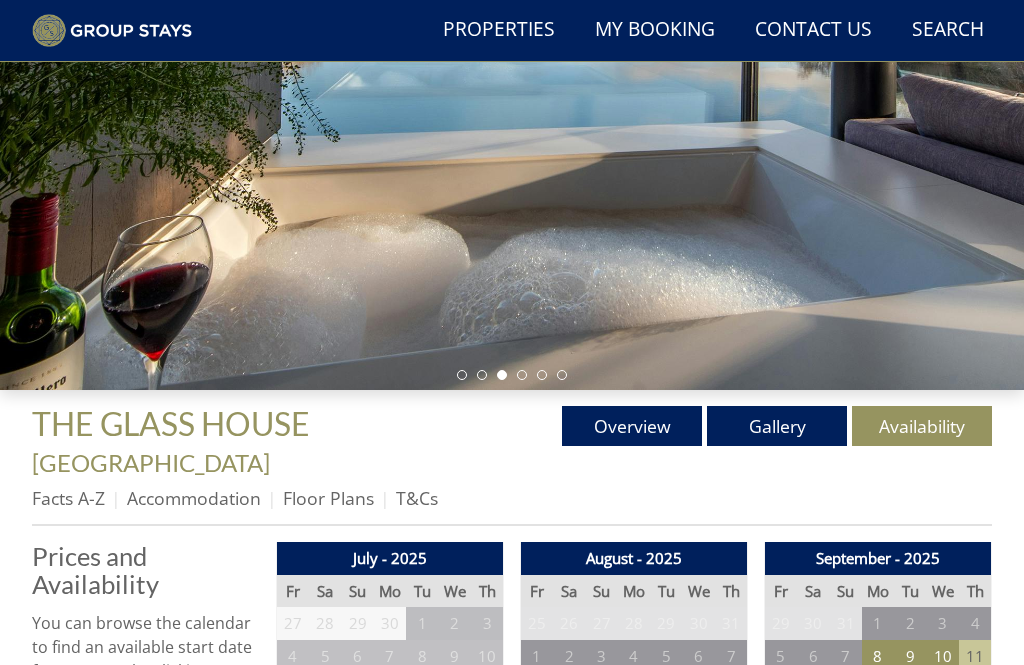 scroll, scrollTop: 288, scrollLeft: 0, axis: vertical 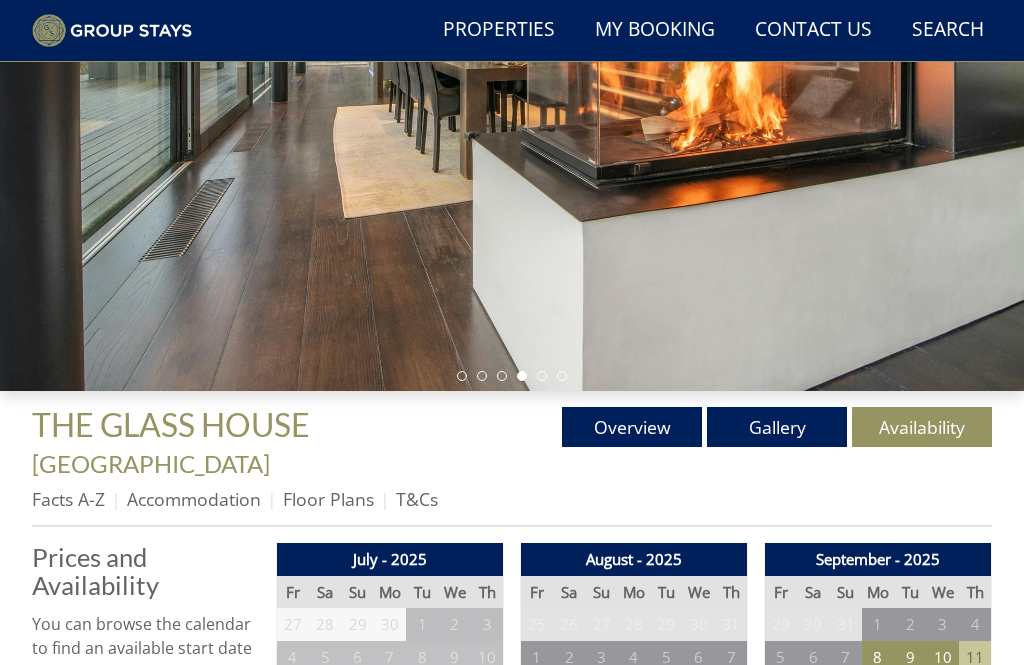 click on "Gallery" at bounding box center [777, 427] 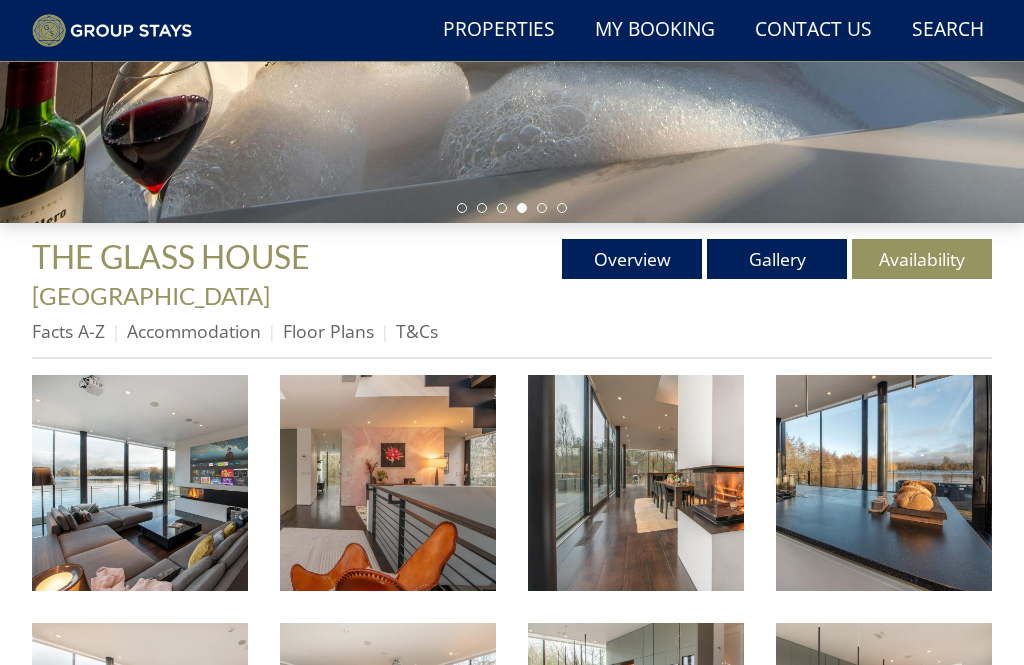 scroll, scrollTop: 453, scrollLeft: 0, axis: vertical 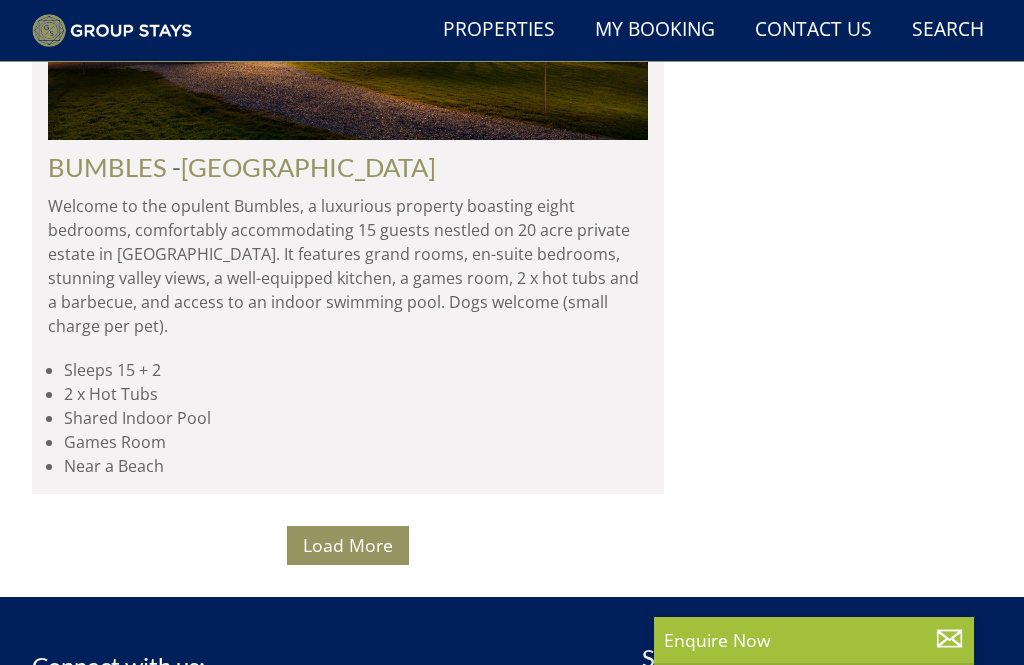 click on "Load More" at bounding box center (348, 545) 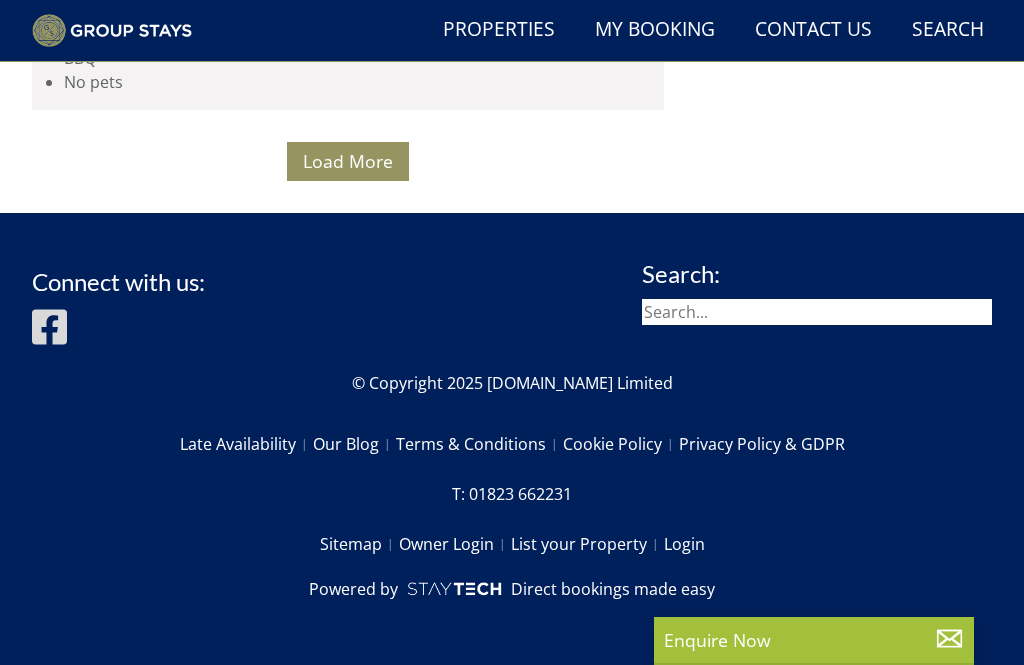 scroll, scrollTop: 31567, scrollLeft: 0, axis: vertical 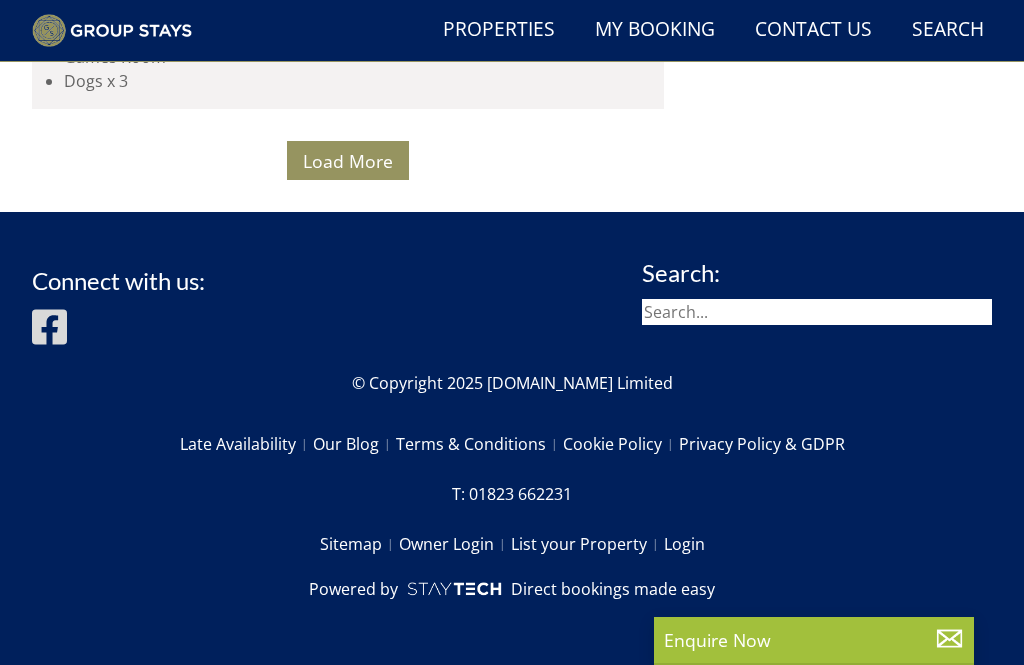 click on "Load More" at bounding box center (348, 161) 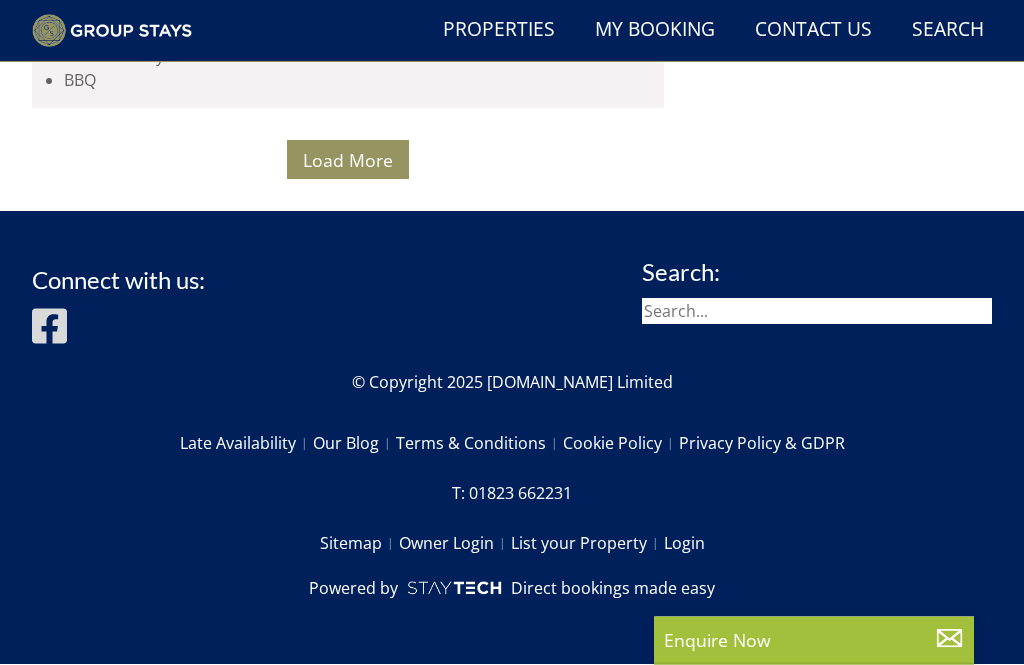 scroll, scrollTop: 56173, scrollLeft: 0, axis: vertical 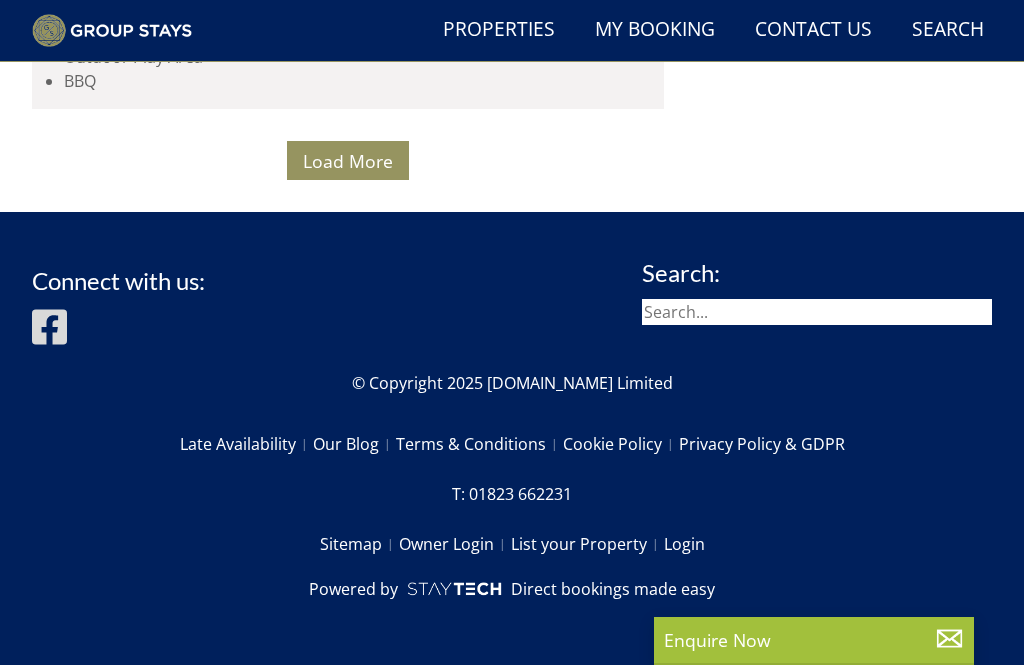 click at bounding box center (348, -2965) 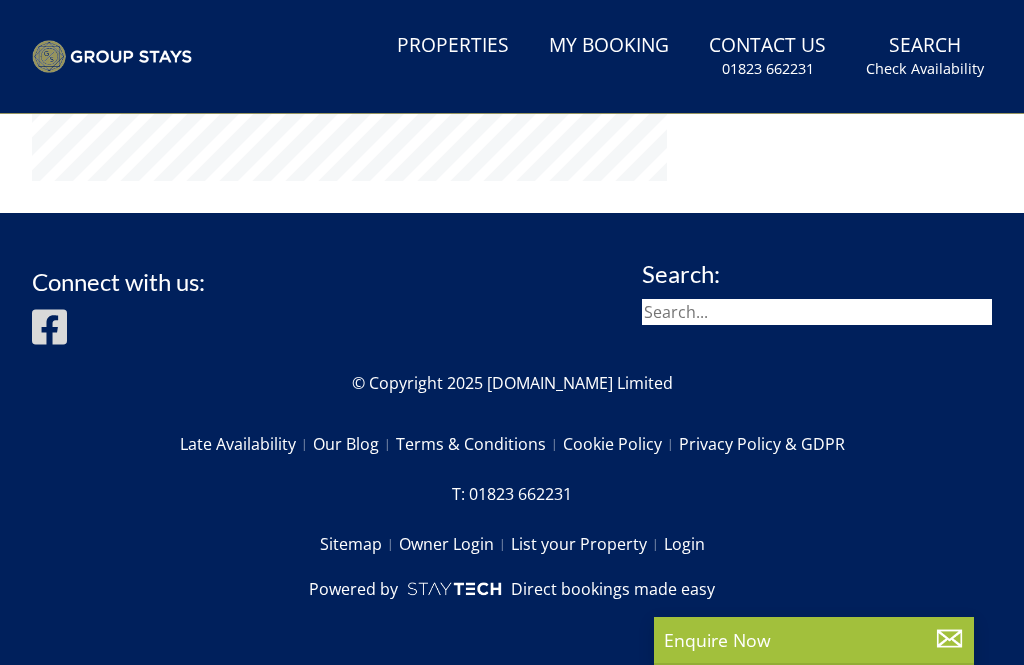 scroll, scrollTop: 0, scrollLeft: 0, axis: both 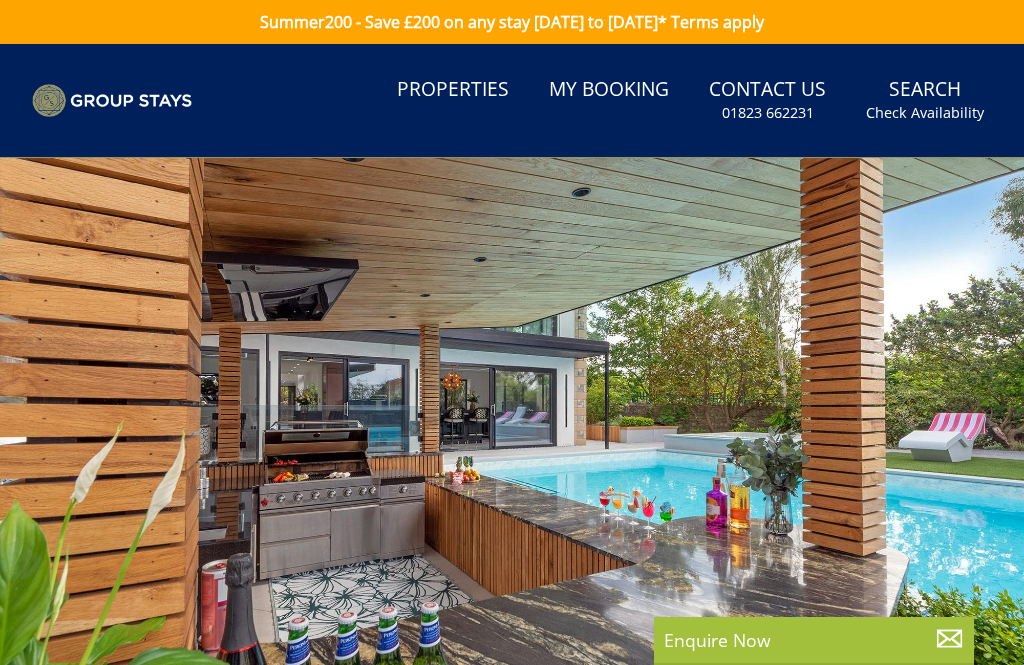 click at bounding box center [512, 444] 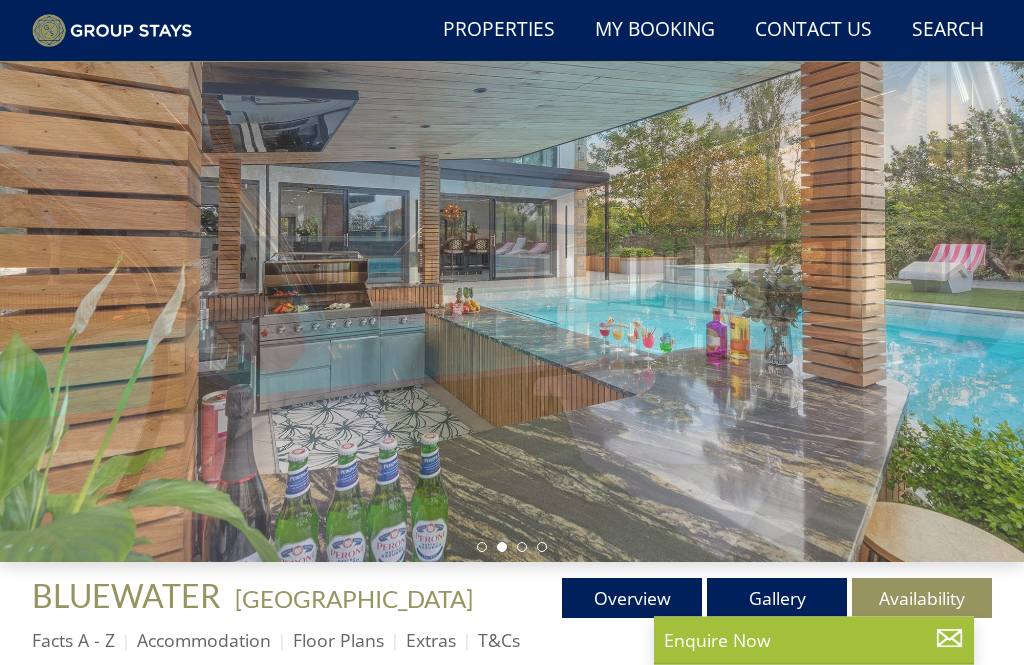 scroll, scrollTop: 117, scrollLeft: 0, axis: vertical 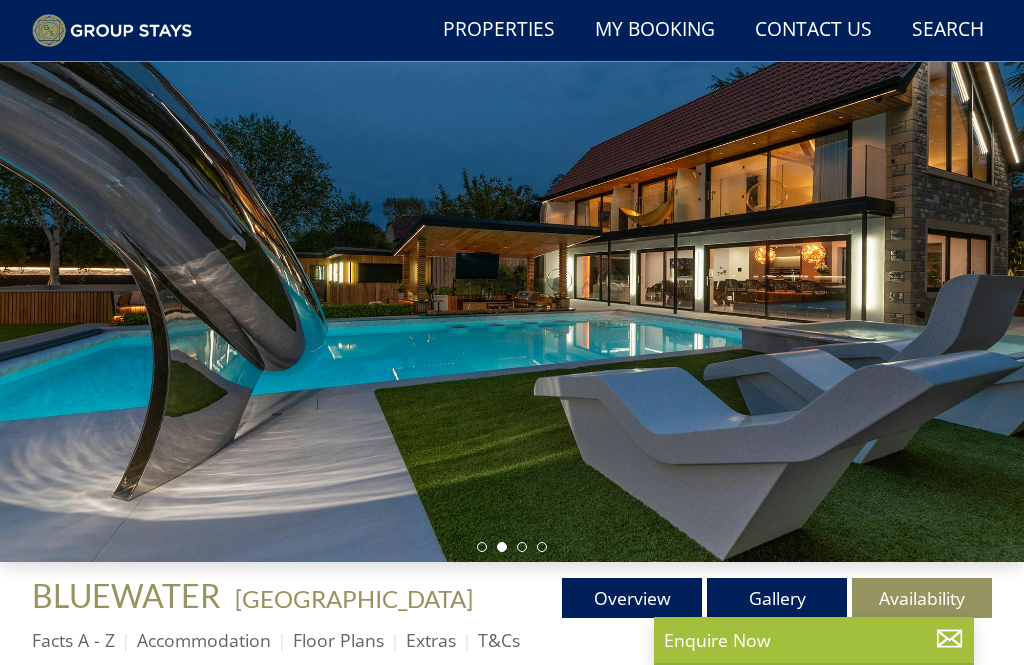 click at bounding box center (512, 275) 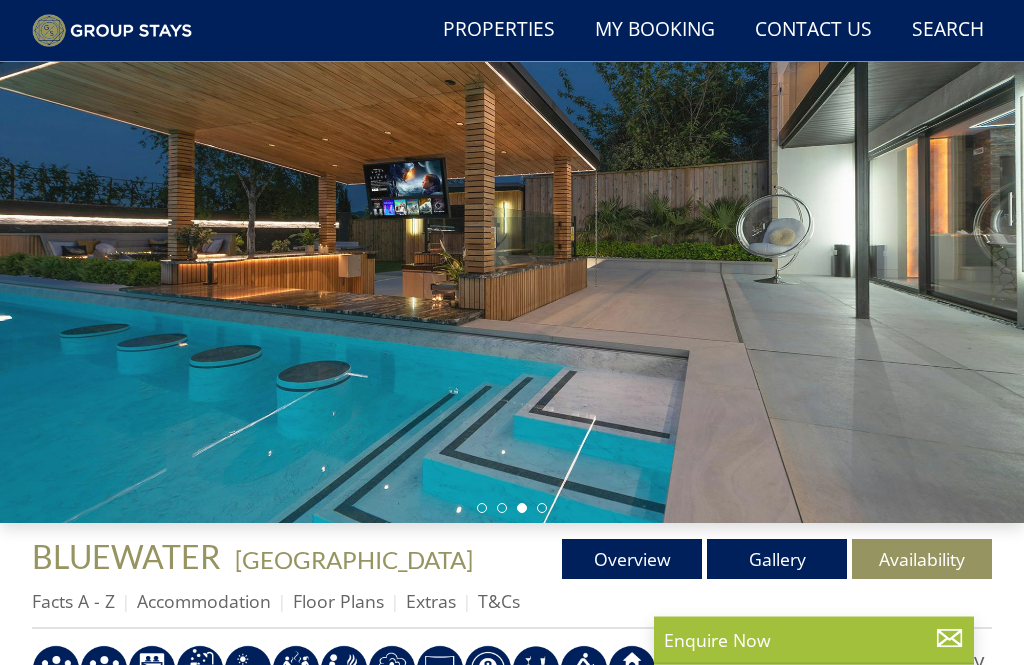 scroll, scrollTop: 156, scrollLeft: 0, axis: vertical 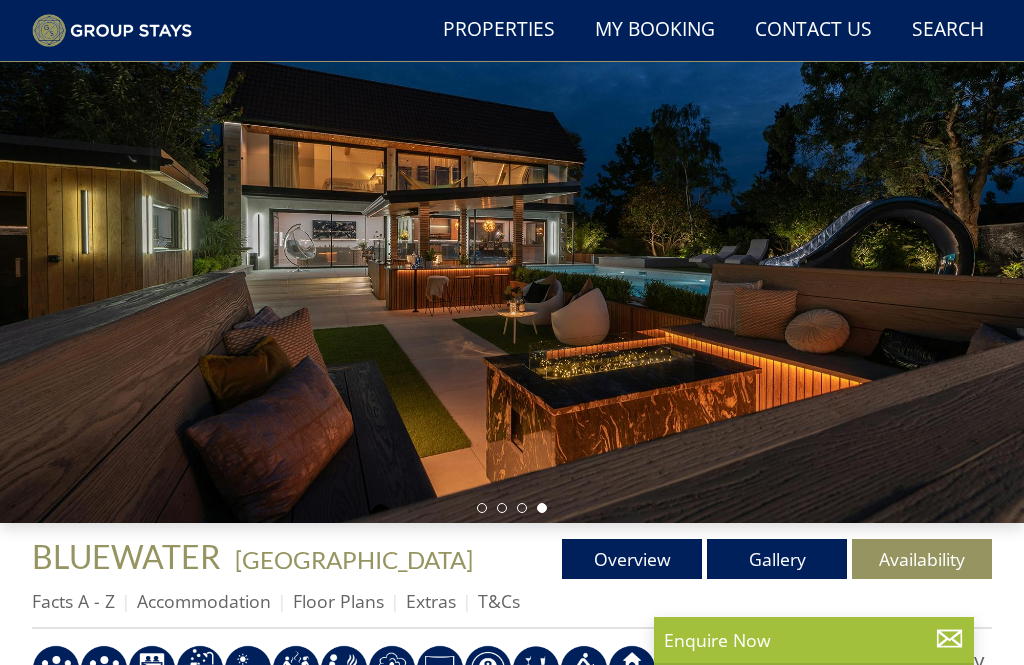 click at bounding box center (512, 236) 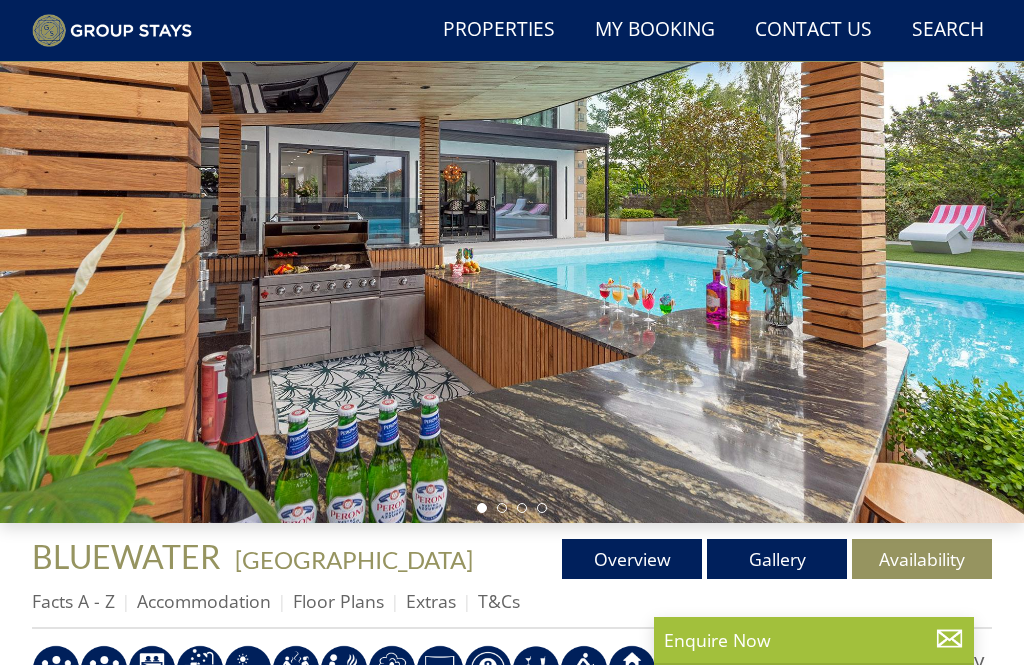click at bounding box center [512, 236] 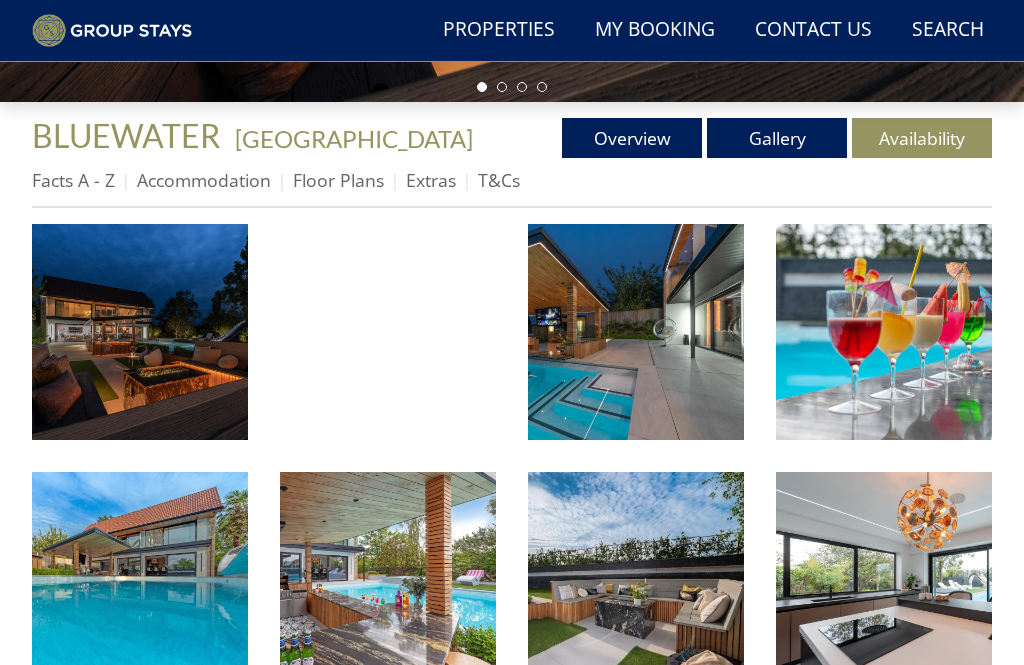 scroll, scrollTop: 577, scrollLeft: 0, axis: vertical 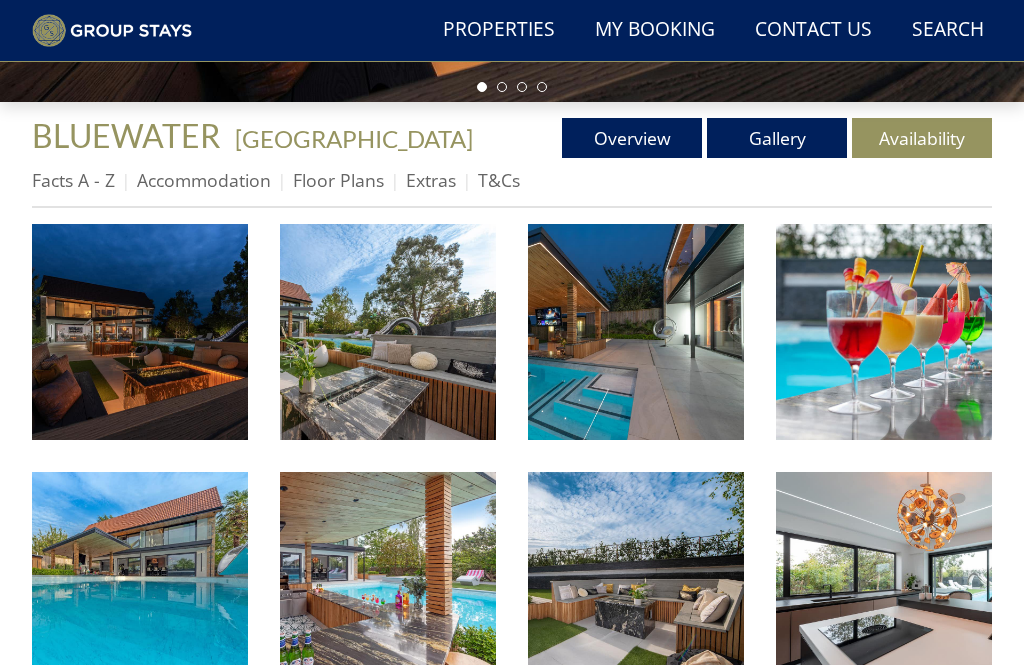 click on "Availability" at bounding box center [922, 138] 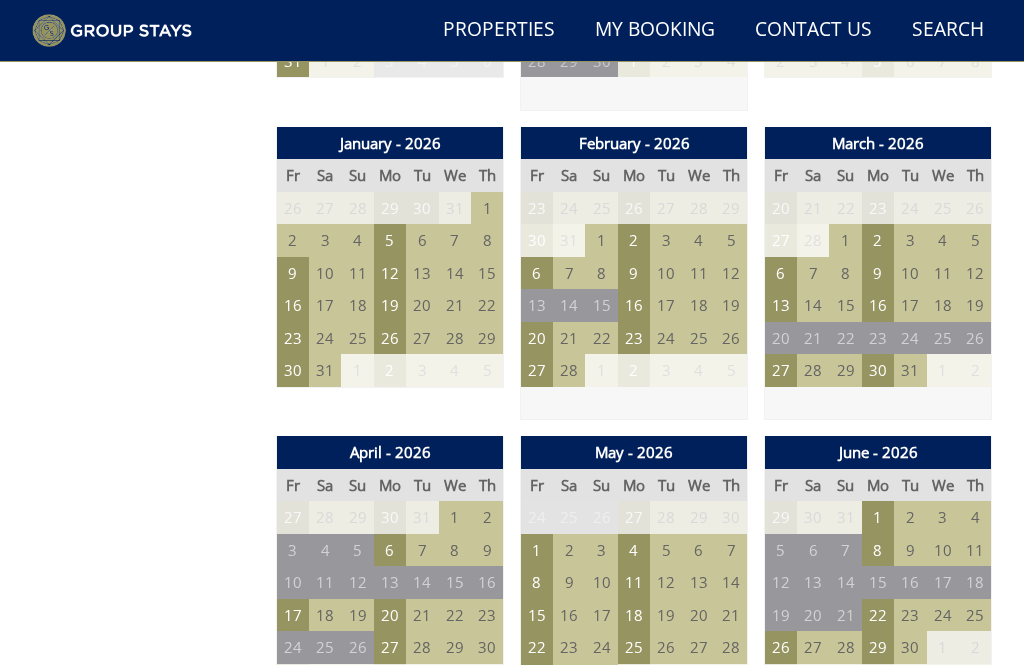 scroll, scrollTop: 1294, scrollLeft: 0, axis: vertical 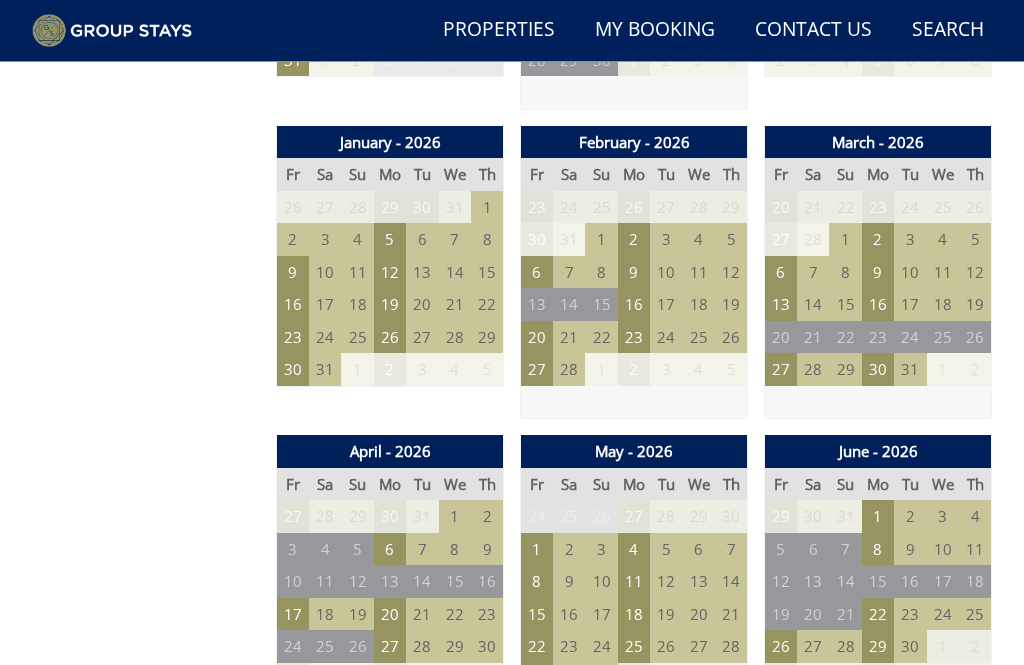 click on "1" at bounding box center (537, 549) 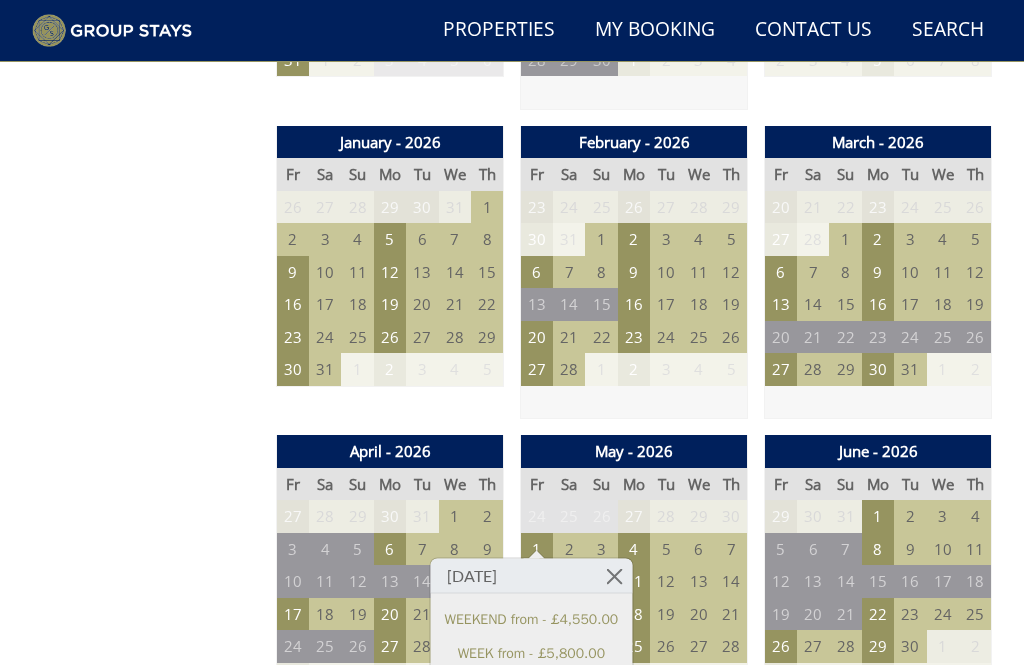 click on "3" at bounding box center (601, 549) 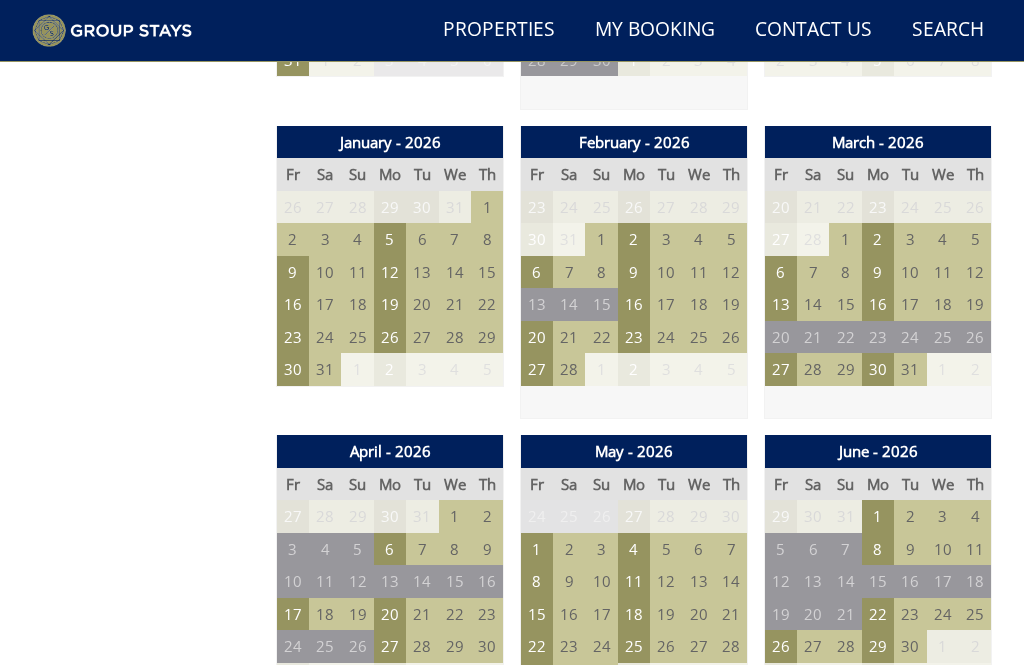 click on "3" at bounding box center (601, 549) 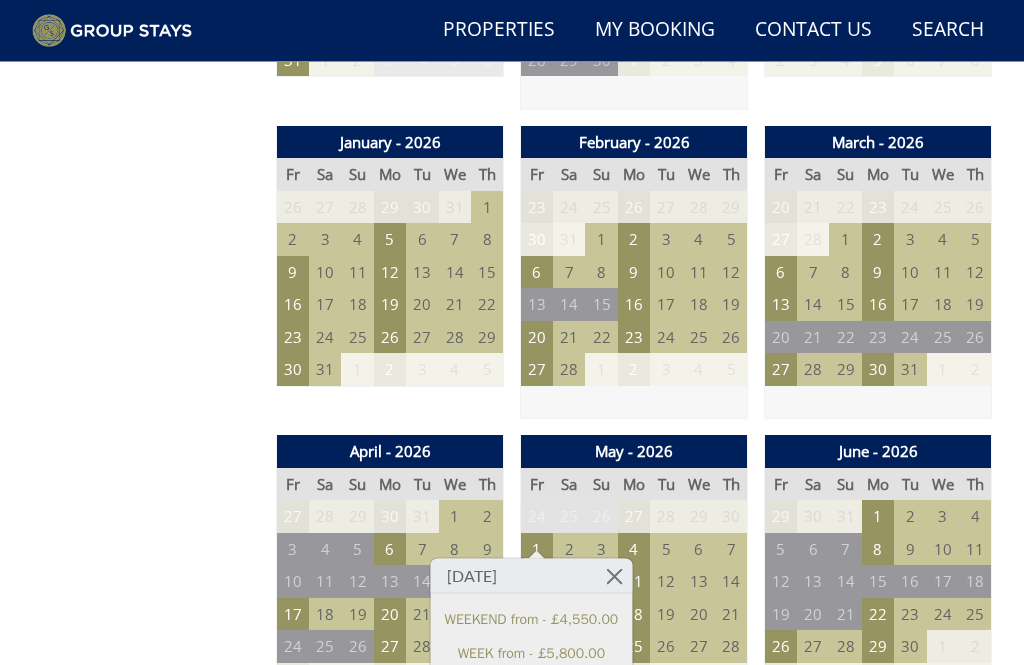 click at bounding box center [634, 402] 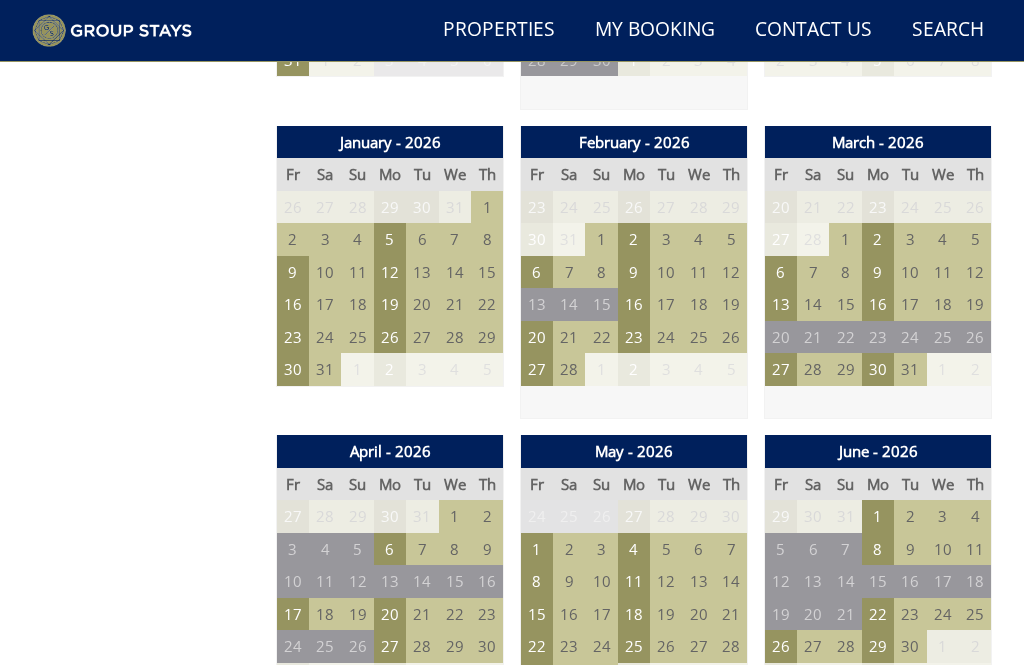click on "1" at bounding box center [537, 549] 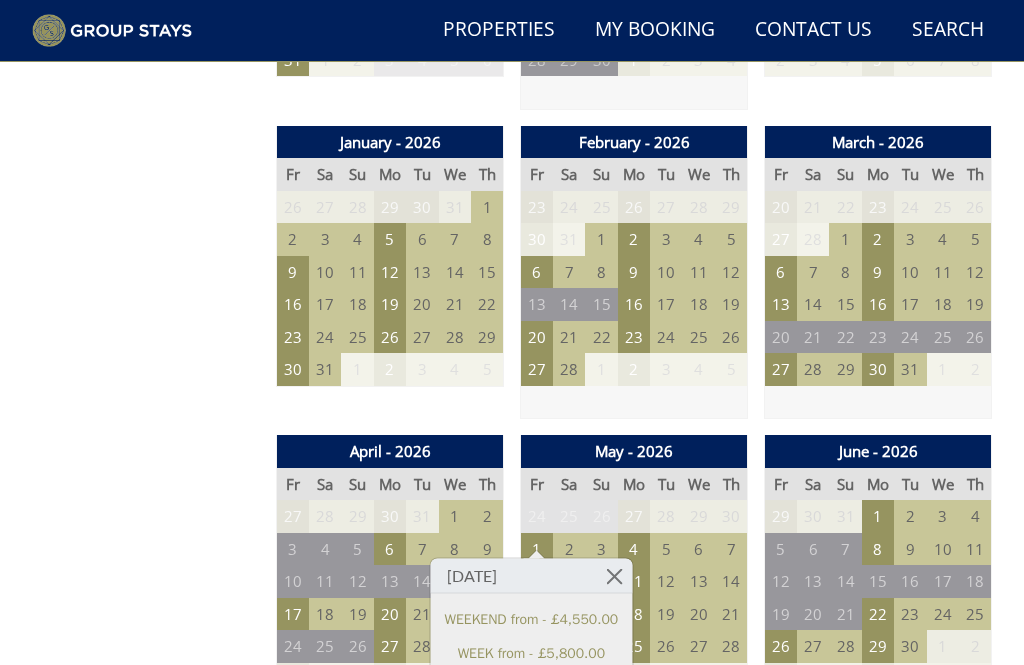 click on "3" at bounding box center [601, 549] 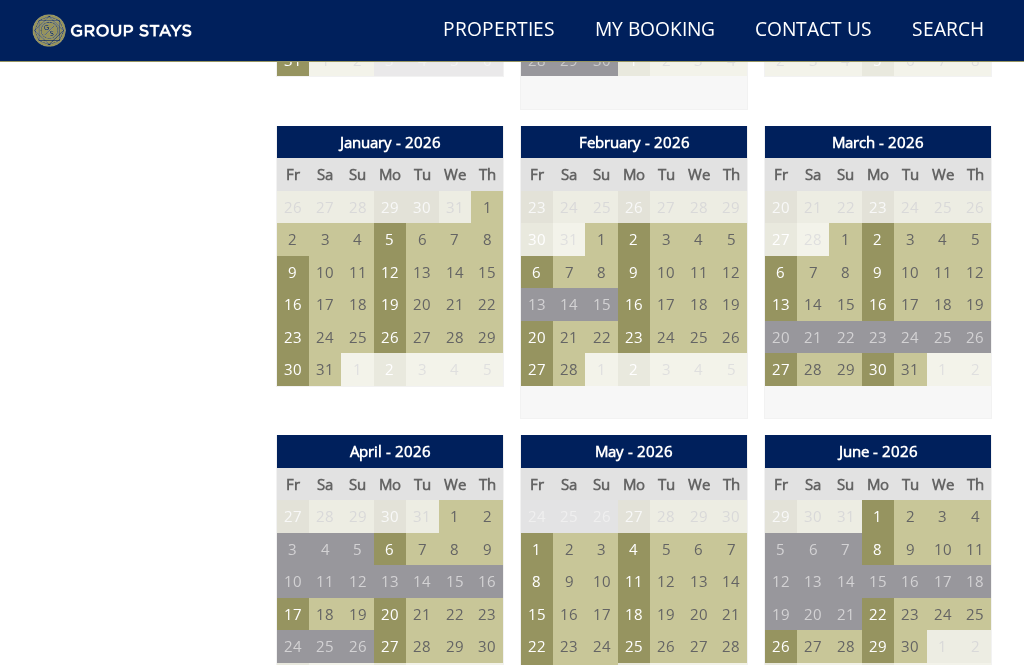 click on "1" at bounding box center [537, 549] 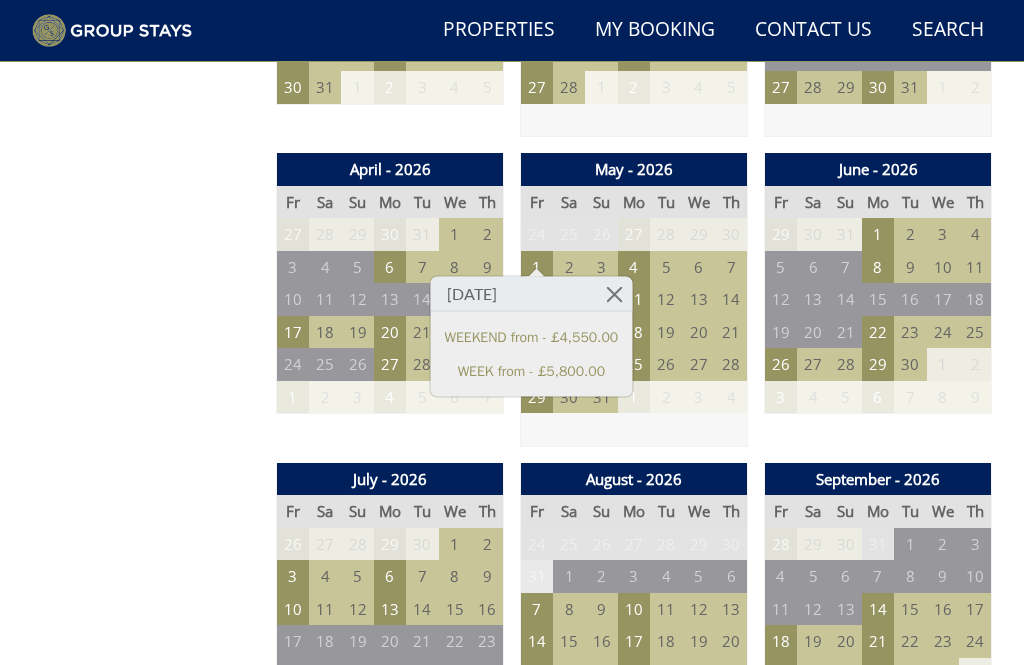 scroll, scrollTop: 1575, scrollLeft: 0, axis: vertical 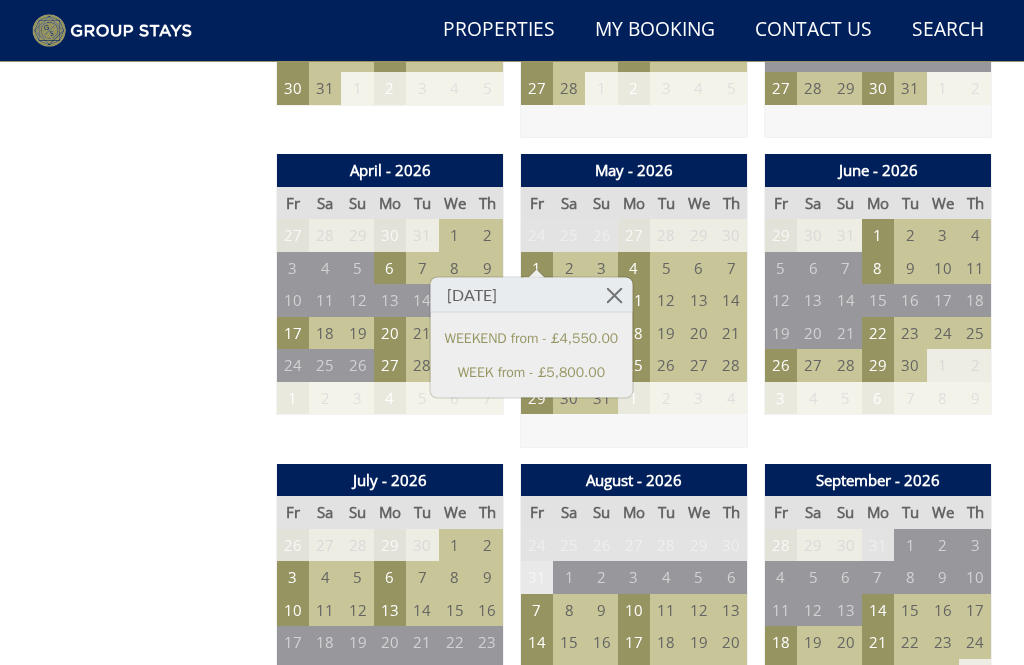 click on "Prices and Availability
You can browse the calendar to find an available start date for your stay by clicking on a start date or by entering your Arrival & Departure dates below.
Search for a Stay
Search
Check-In / Check-Out
16:00 / 10:00
Key
Available Start Date
Available
Booked" at bounding box center [146, 1075] 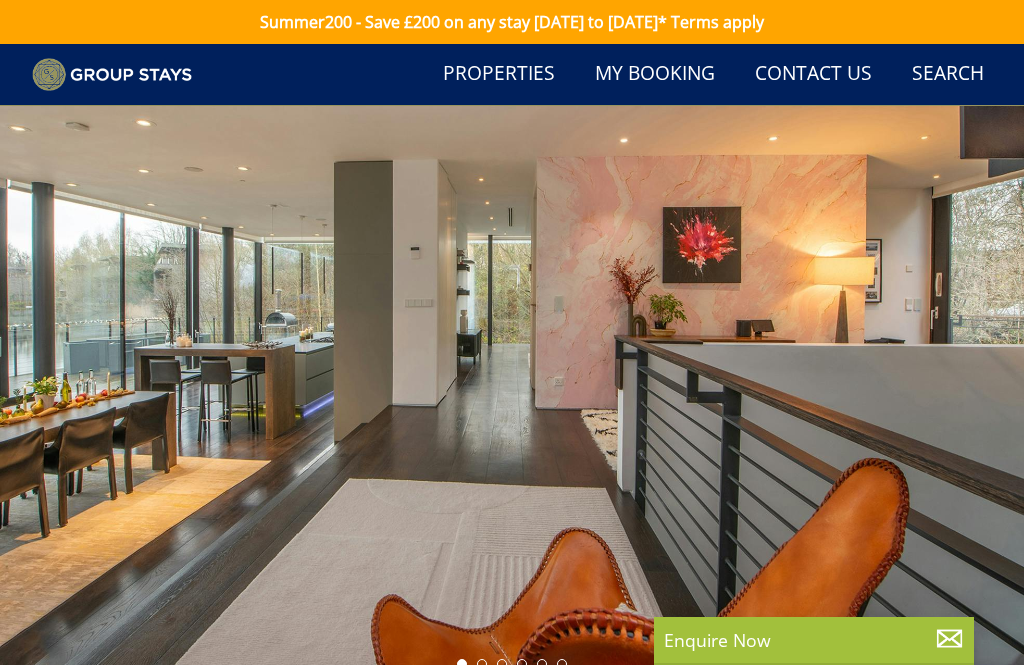 scroll, scrollTop: 234, scrollLeft: 0, axis: vertical 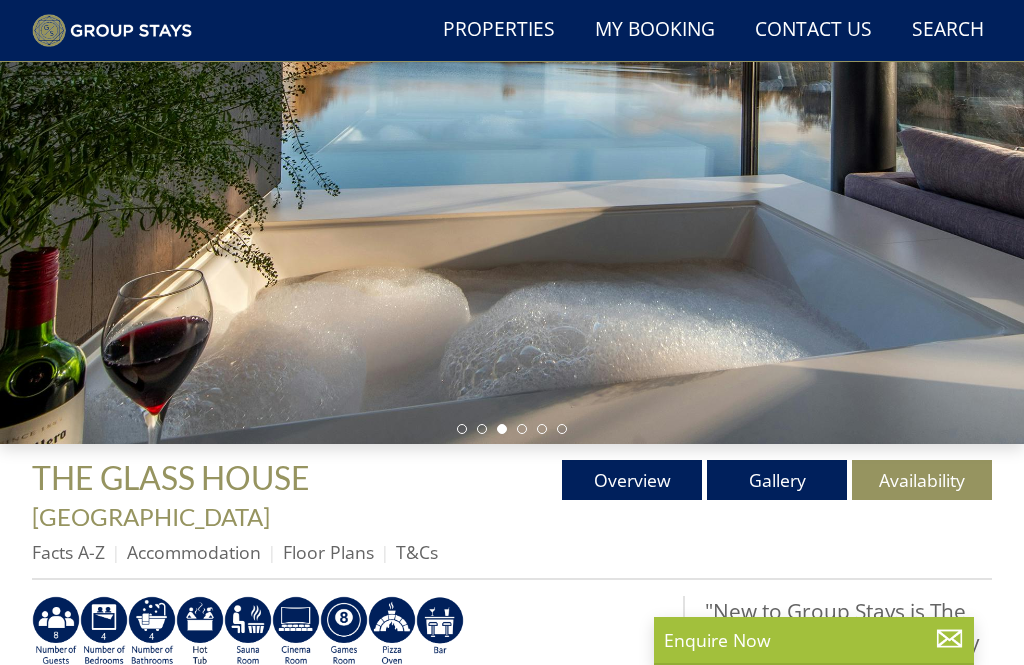 click on "Gallery" at bounding box center (777, 480) 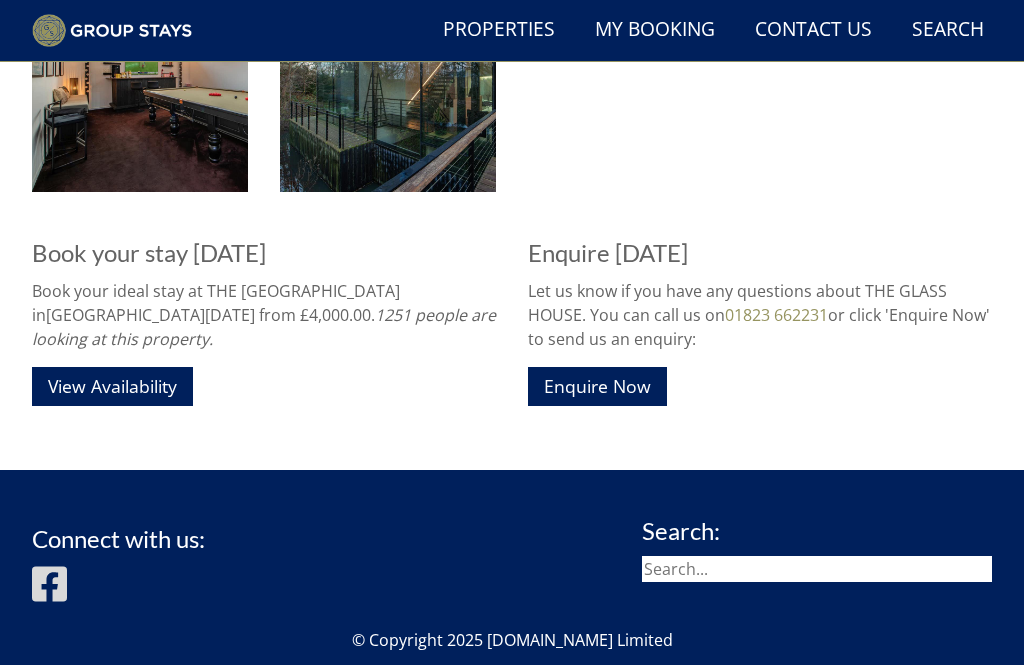 scroll, scrollTop: 2595, scrollLeft: 0, axis: vertical 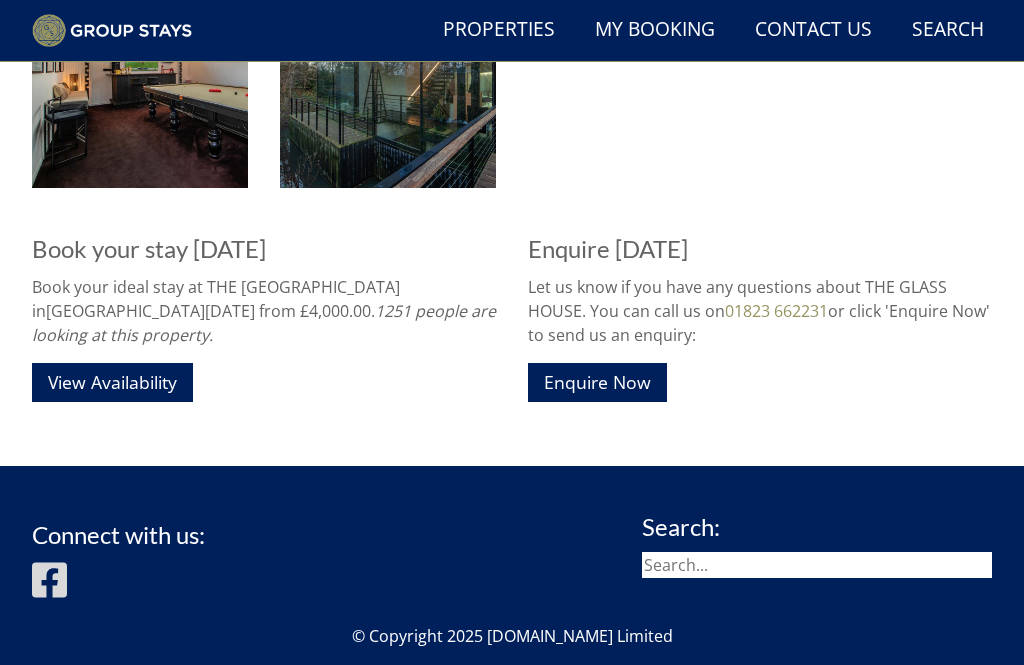 click on "View Availability" at bounding box center [112, 382] 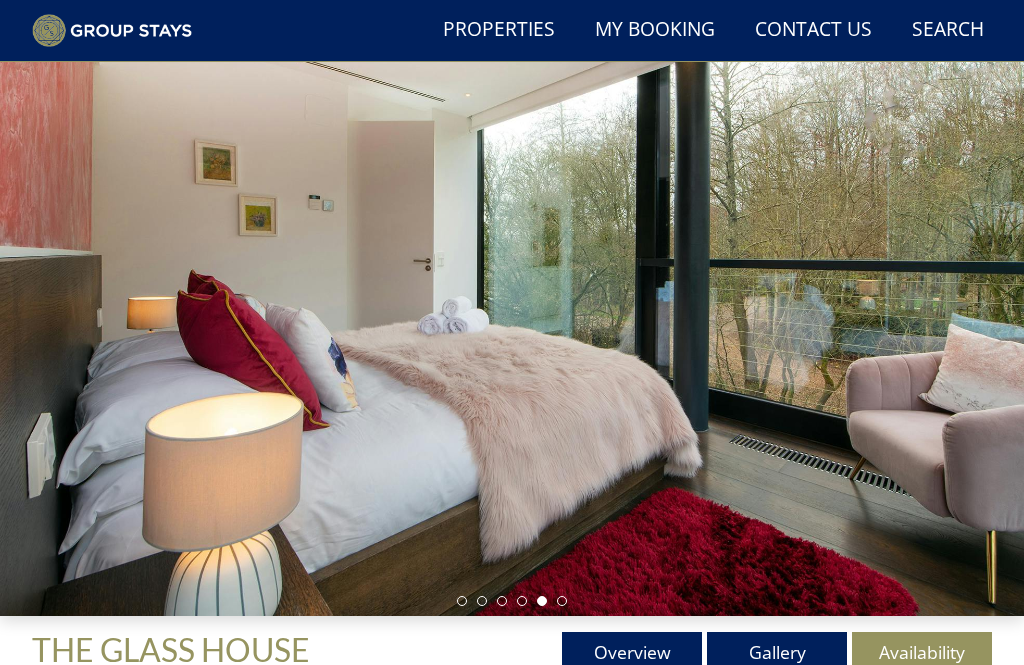 scroll, scrollTop: 47, scrollLeft: 0, axis: vertical 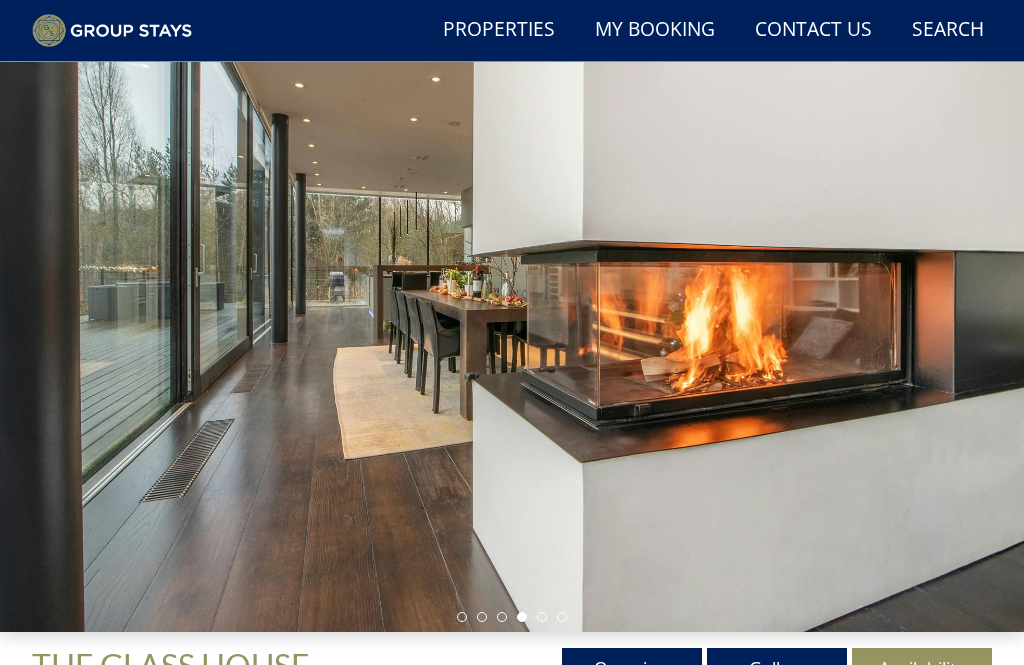 click on "Gallery" at bounding box center (777, 668) 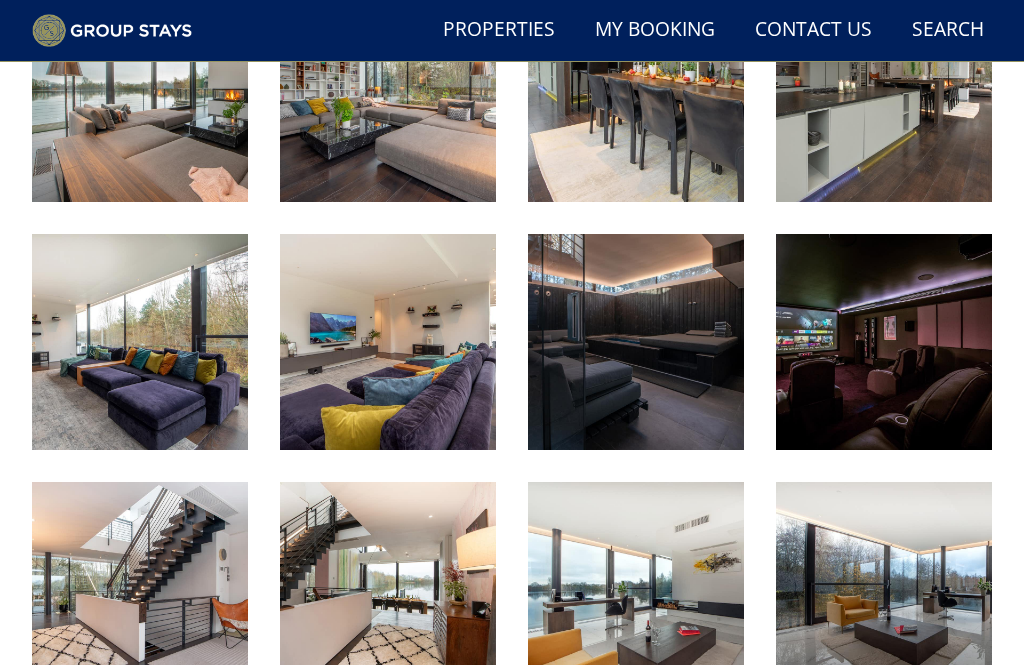 scroll, scrollTop: 1093, scrollLeft: 0, axis: vertical 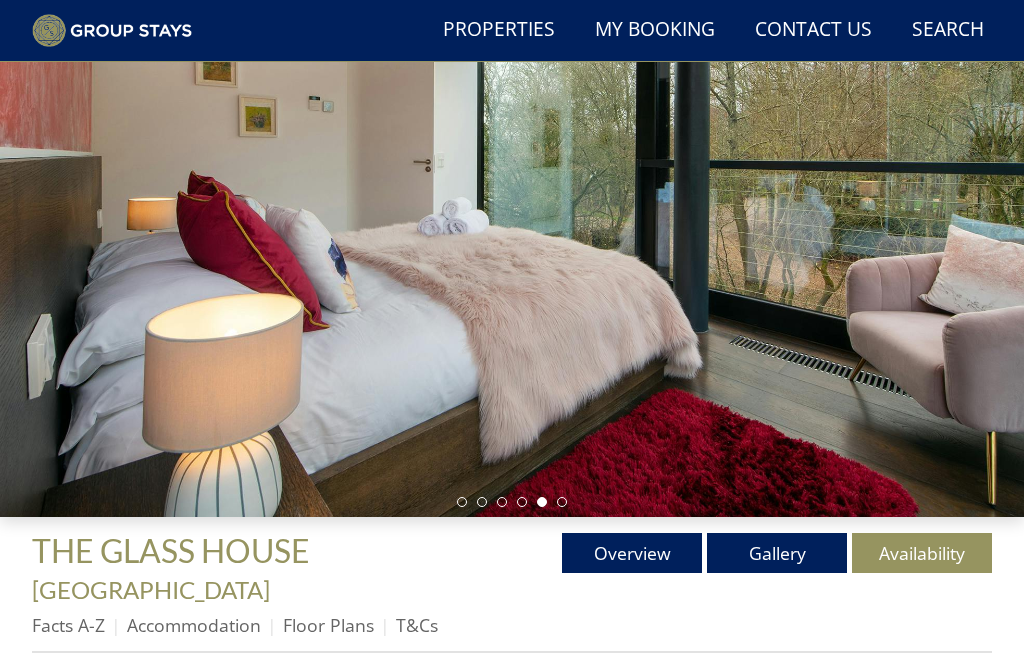 click on "Overview" at bounding box center (632, 553) 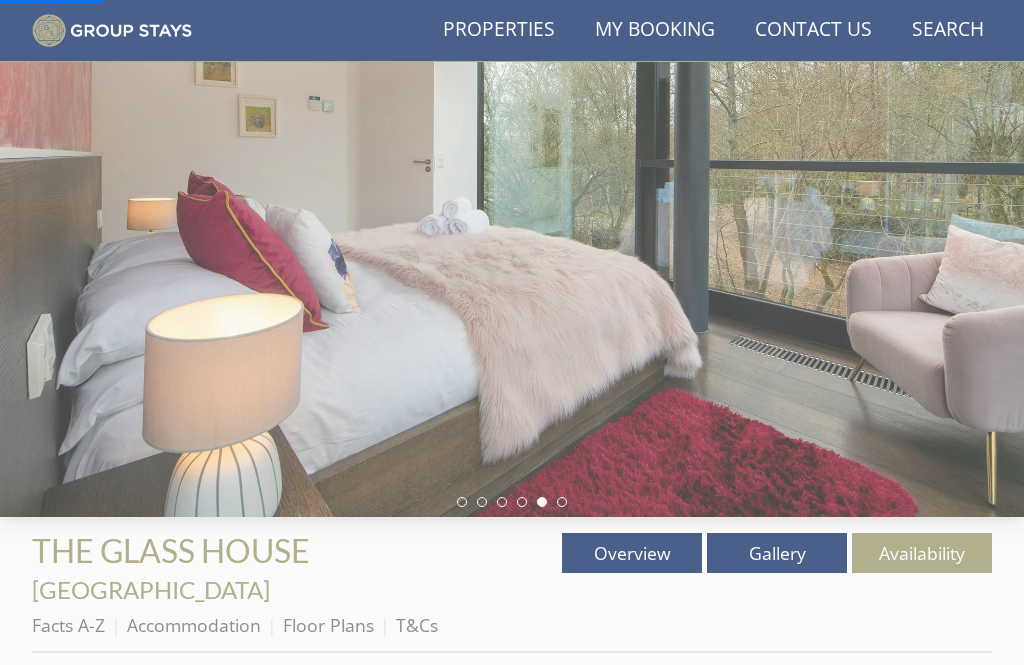 scroll, scrollTop: 286, scrollLeft: 0, axis: vertical 